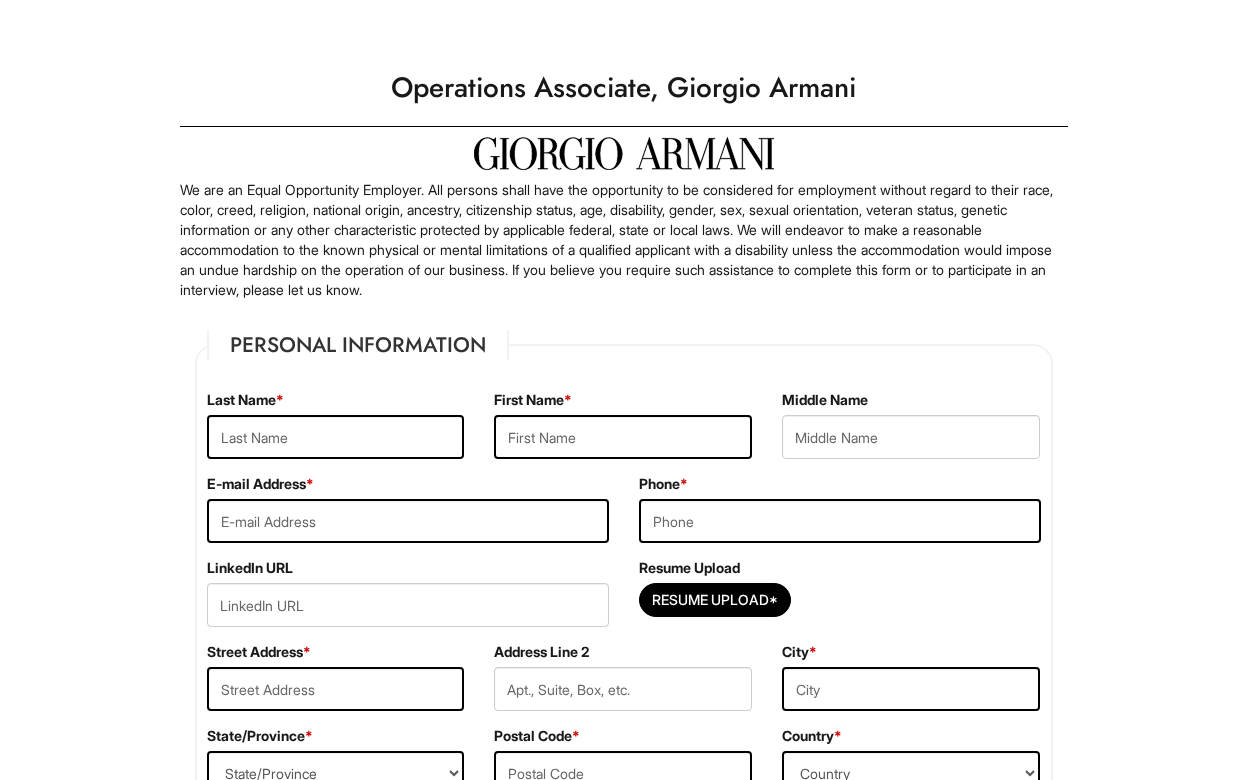 scroll, scrollTop: 0, scrollLeft: 0, axis: both 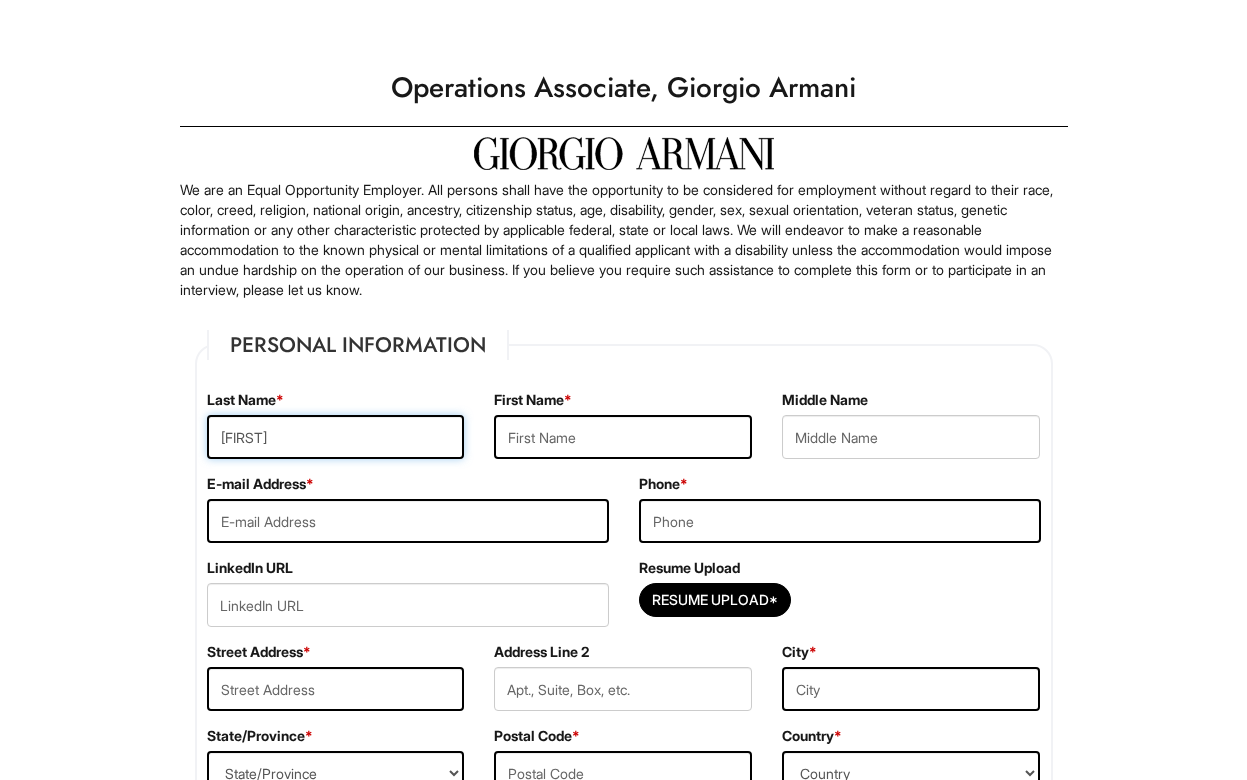 type on "[LAST]" 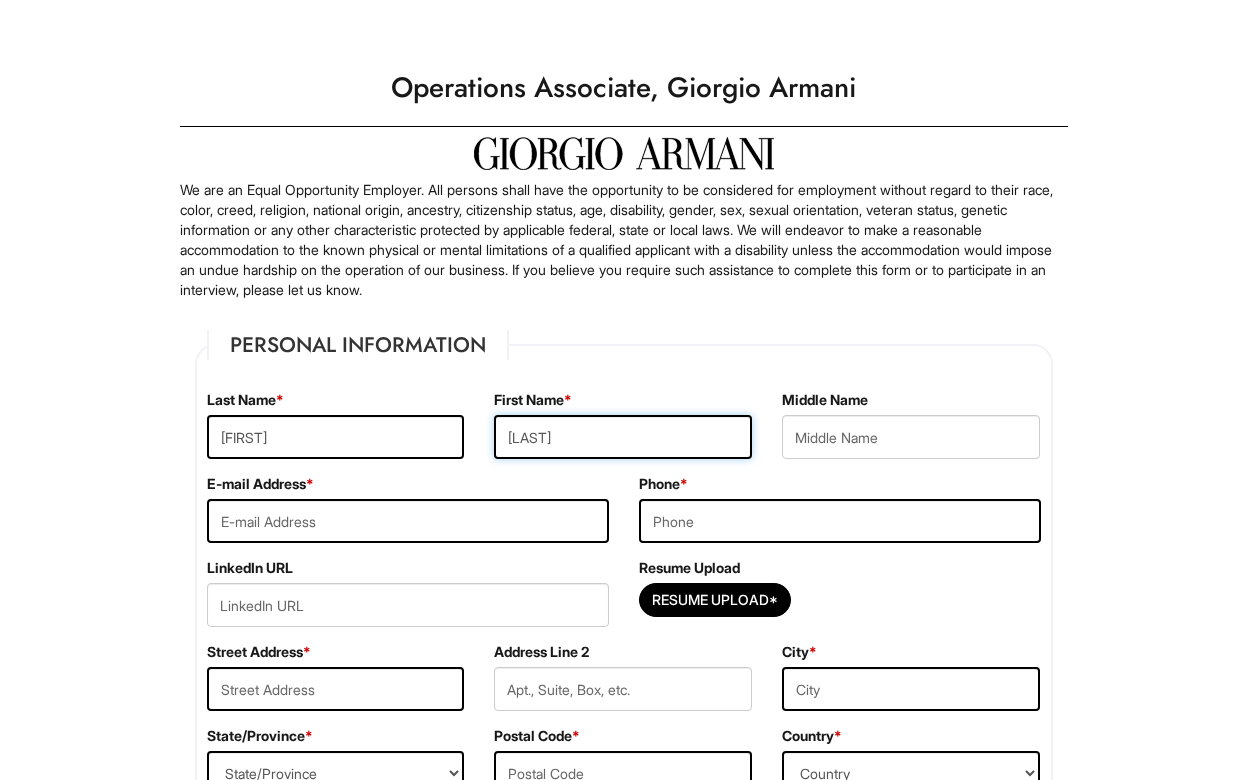 type on "Hannan" 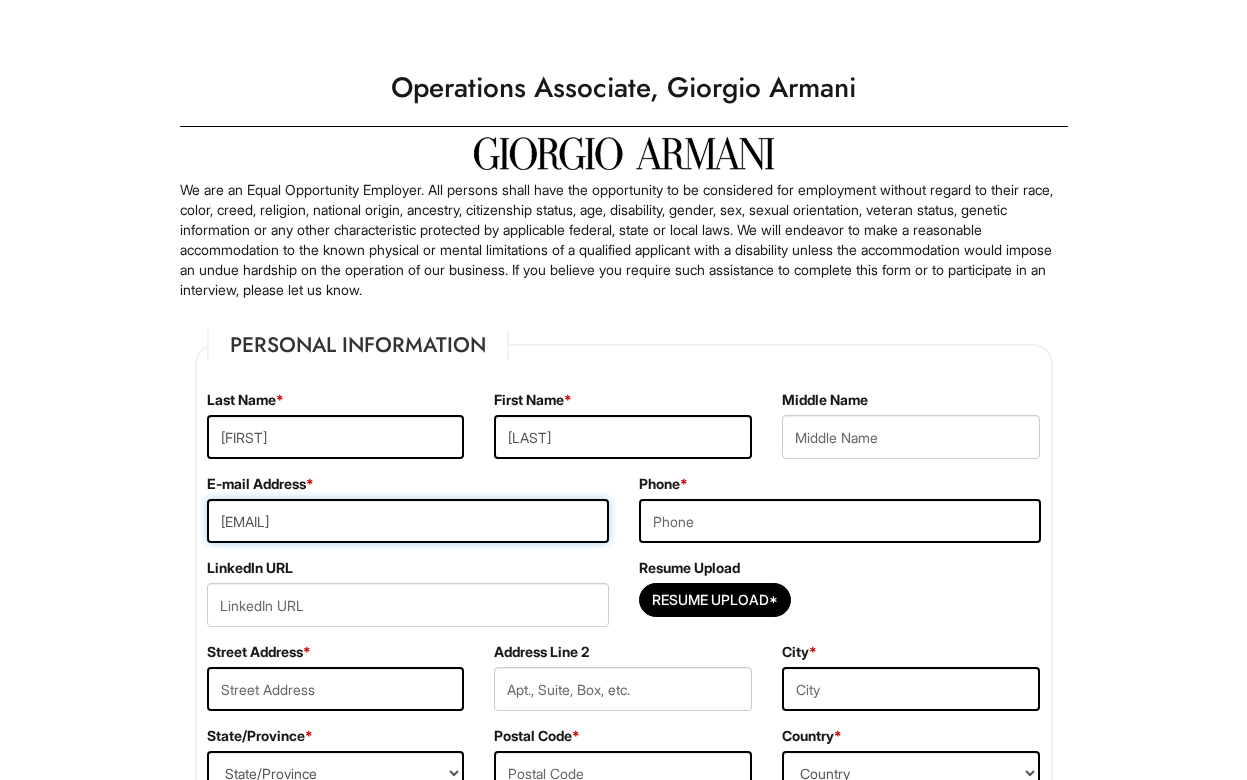 type on "taylor@hannan.com" 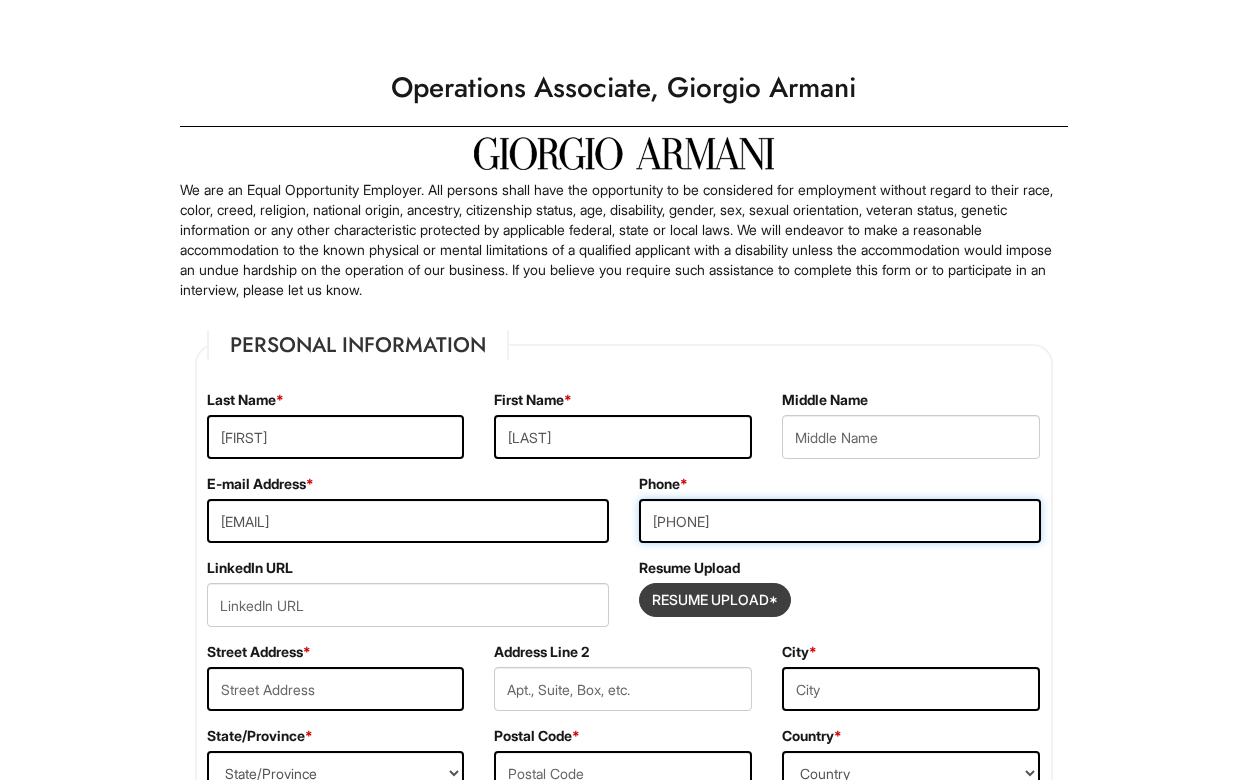 type on "3109359209" 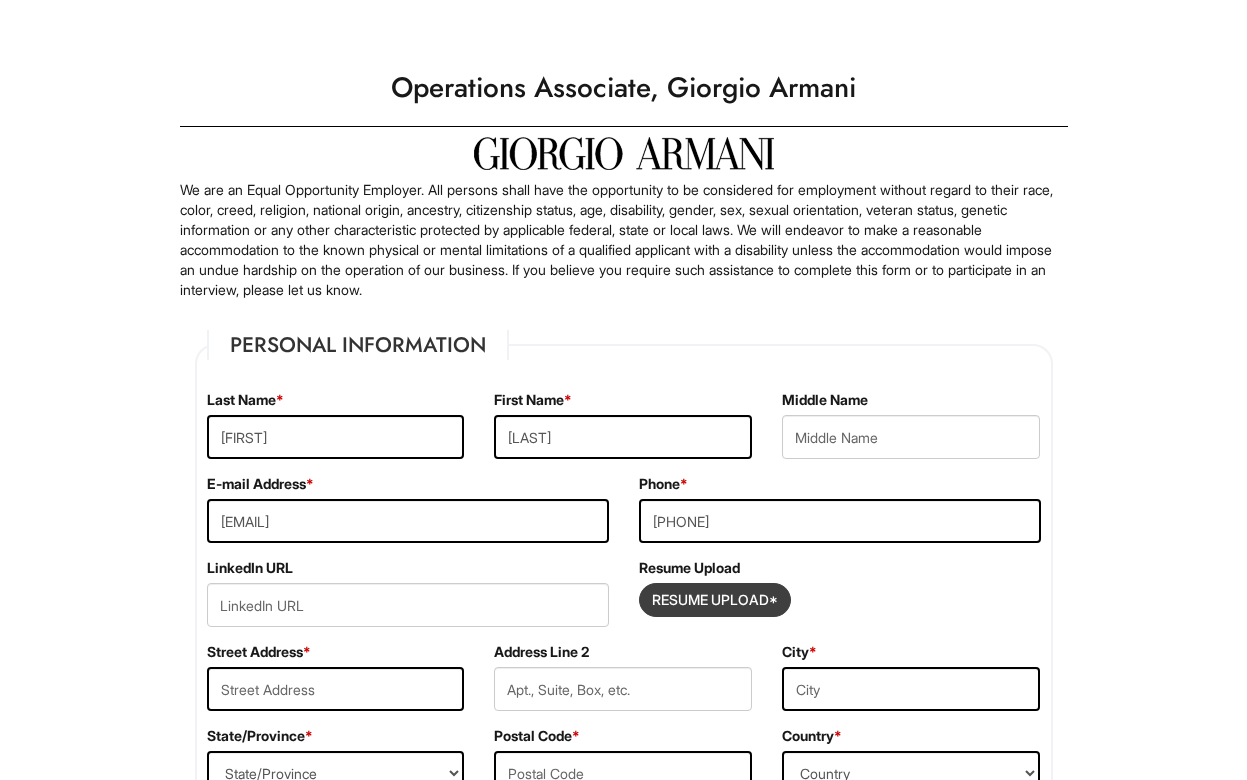 click at bounding box center (715, 600) 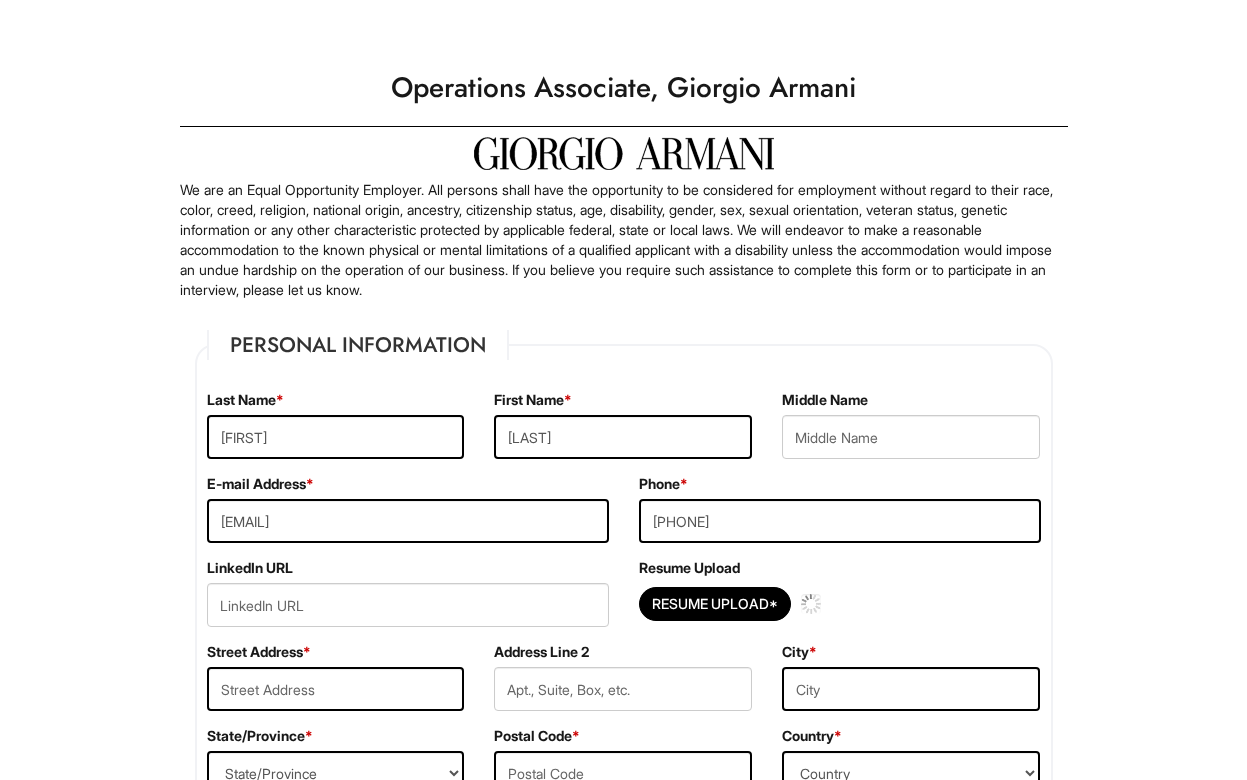 type 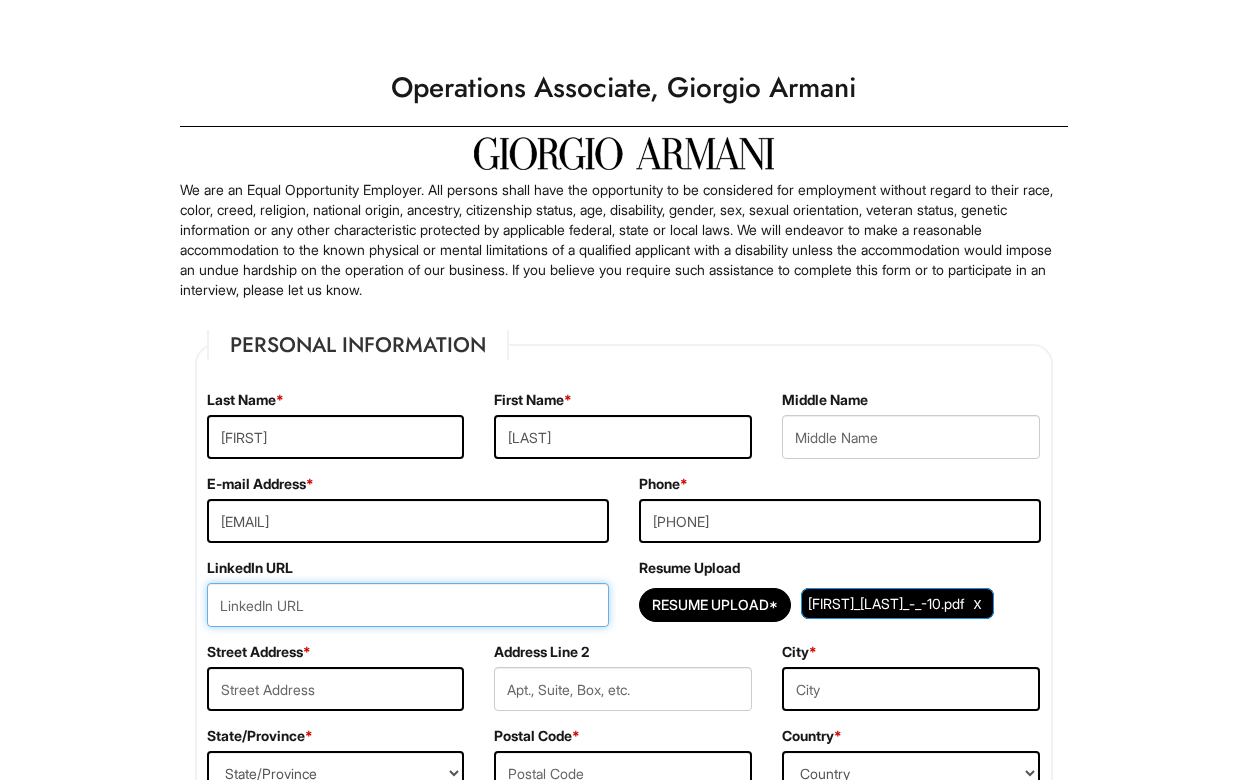 click at bounding box center [408, 605] 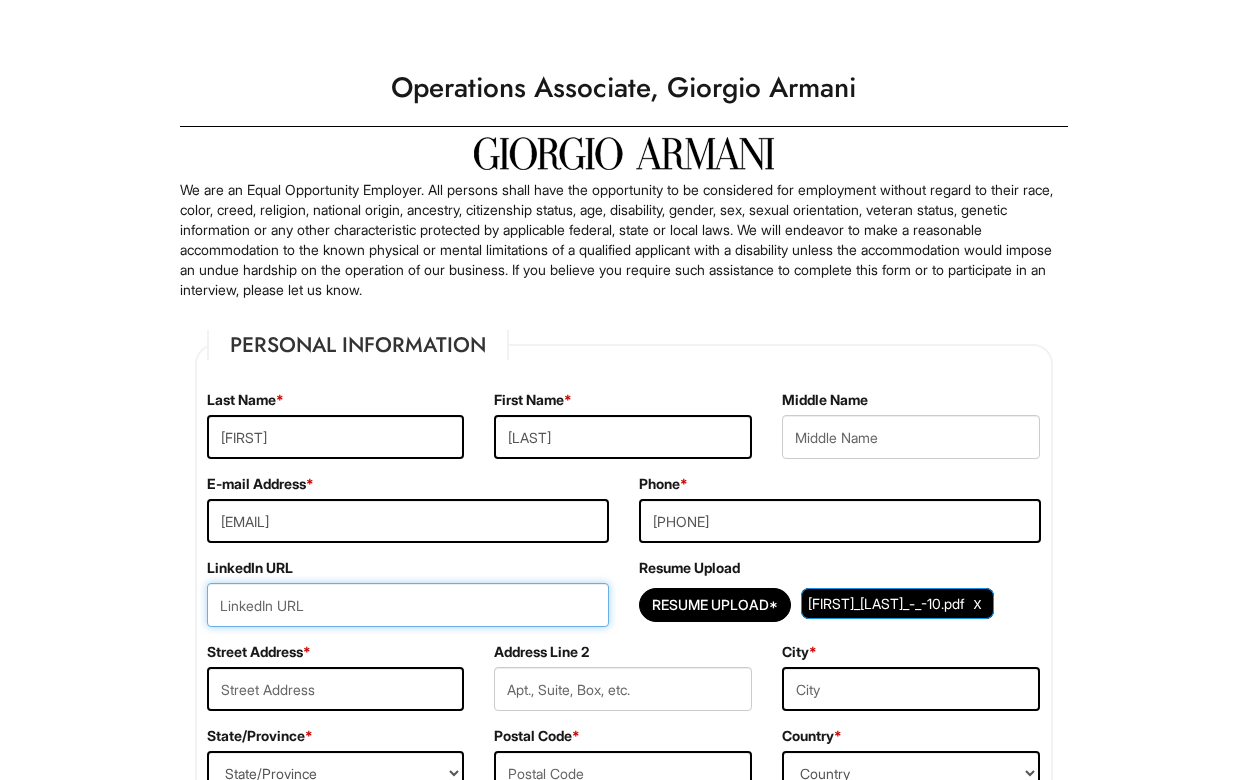 paste on "https://www.linkedin.com/in/[LAST]-[ID]/" 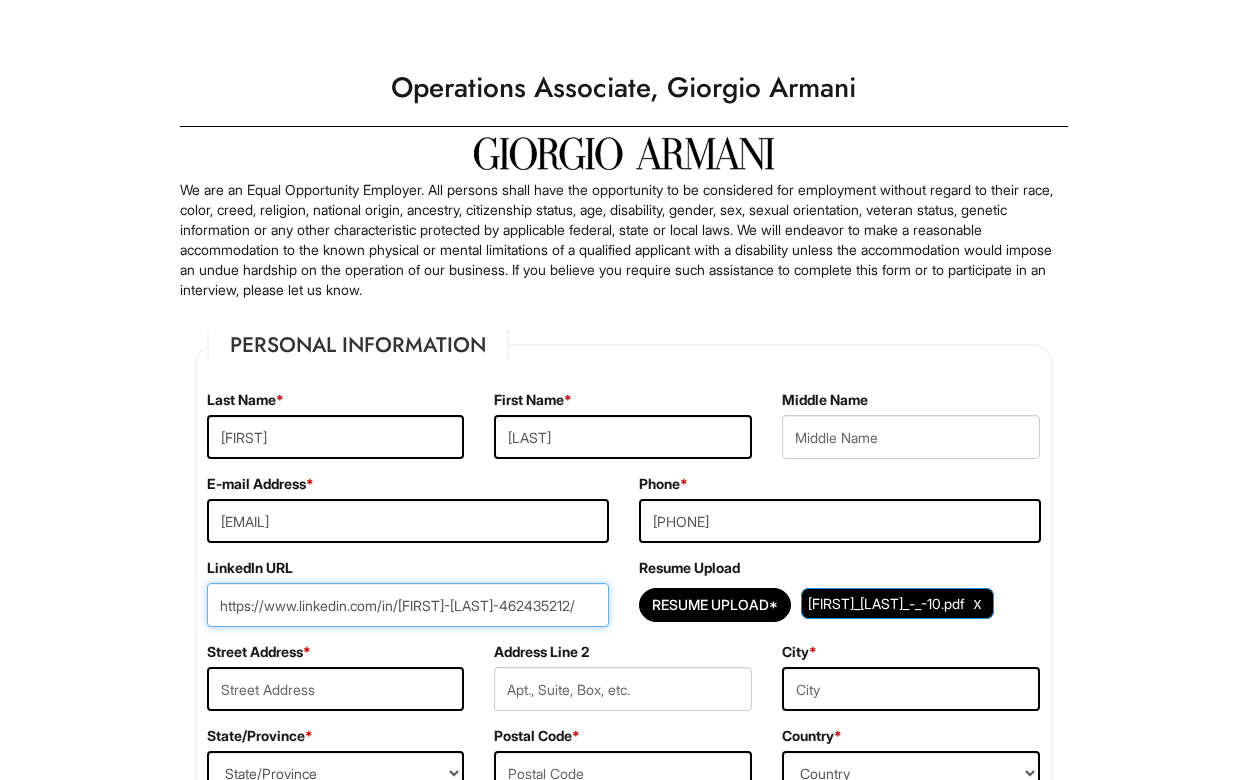 type on "https://www.linkedin.com/in/[LAST]-[ID]/" 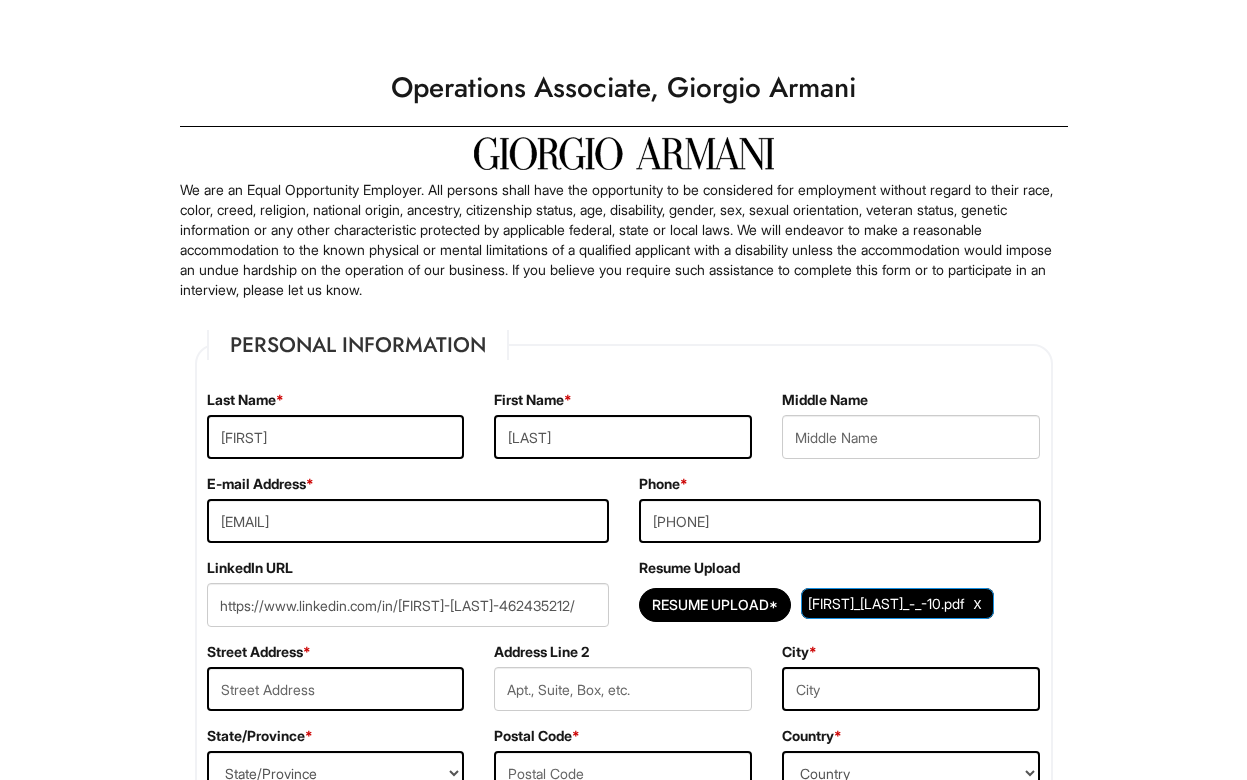 click on "Please Complete This Form 1 2 3 Operations Associate, Giorgio Armani PLEASE COMPLETE ALL REQUIRED FIELDS
We are an Equal Opportunity Employer. All persons shall have the opportunity to be considered for employment without regard to their race, color, creed, religion, national origin, ancestry, citizenship status, age, disability, gender, sex, sexual orientation, veteran status, genetic information or any other characteristic protected by applicable federal, state or local laws. We will endeavor to make a reasonable accommodation to the known physical or mental limitations of a qualified applicant with a disability unless the accommodation would impose an undue hardship on the operation of our business. If you believe you require such assistance to complete this form or to participate in an interview, please let us know.
Personal Information
Last Name  *   Taylor
First Name  *   Hannan
Middle Name
E-mail Address  *   taylor@hannan.com
Phone  *   3109359209
LinkedIn URL" at bounding box center (623, 1953) 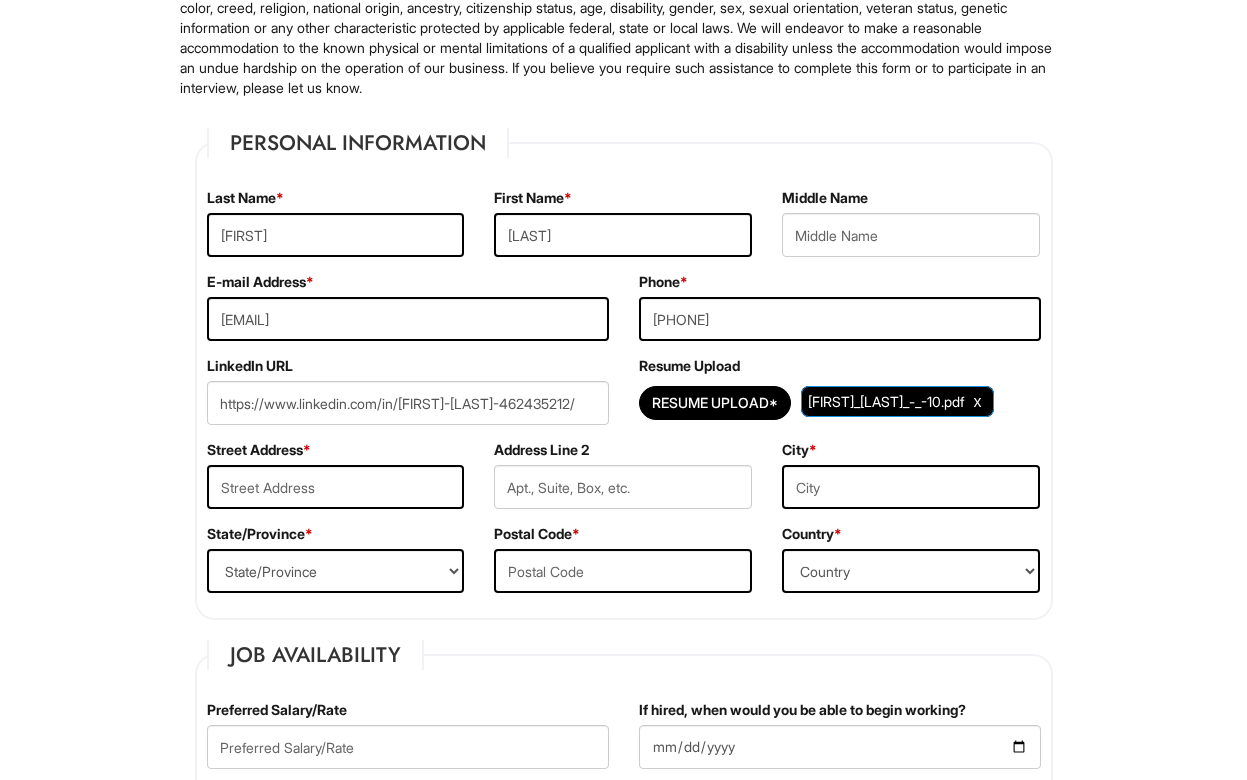 scroll, scrollTop: 279, scrollLeft: 0, axis: vertical 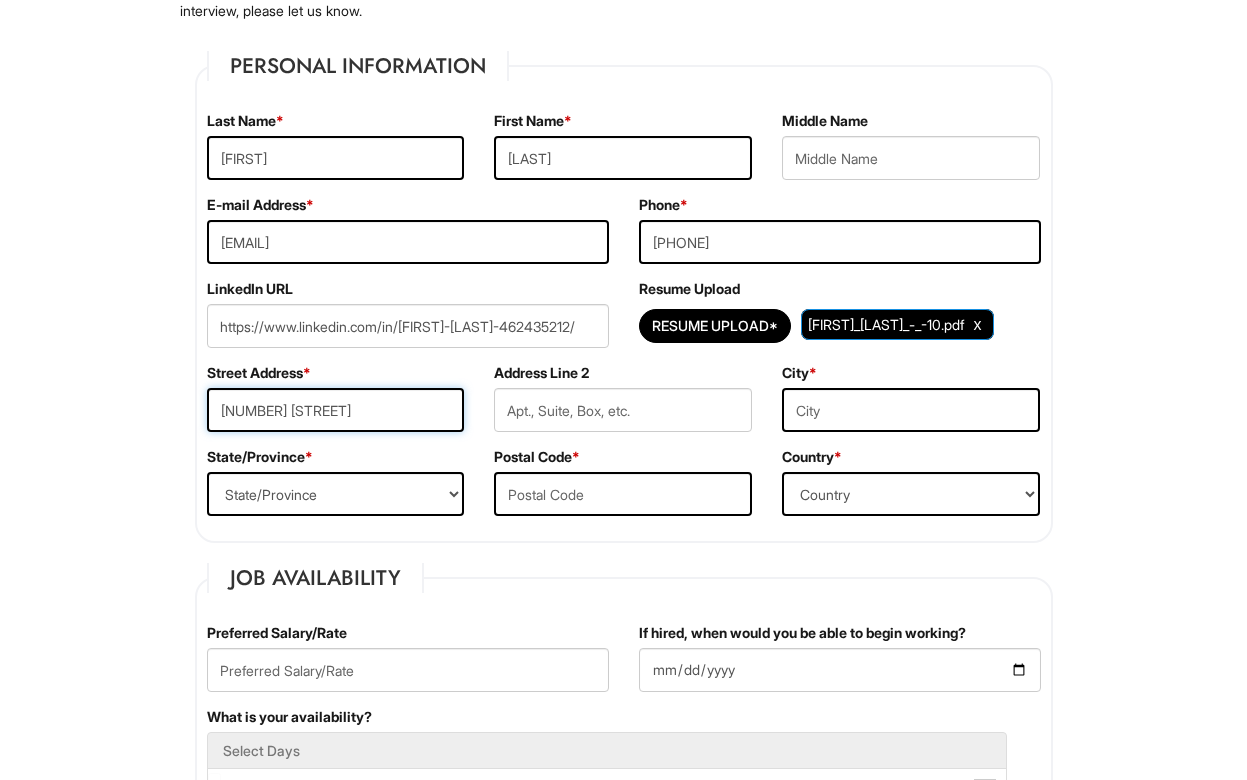 type on "1409 club view drive" 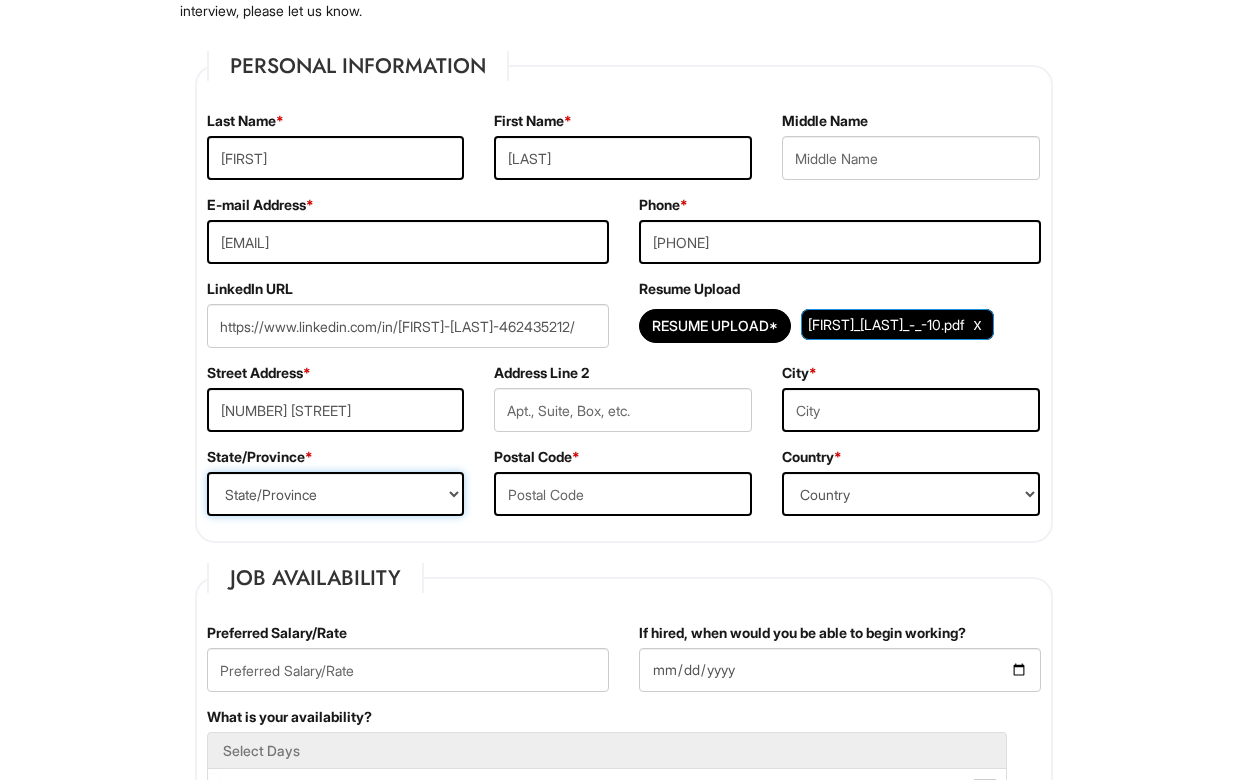 select on "NY" 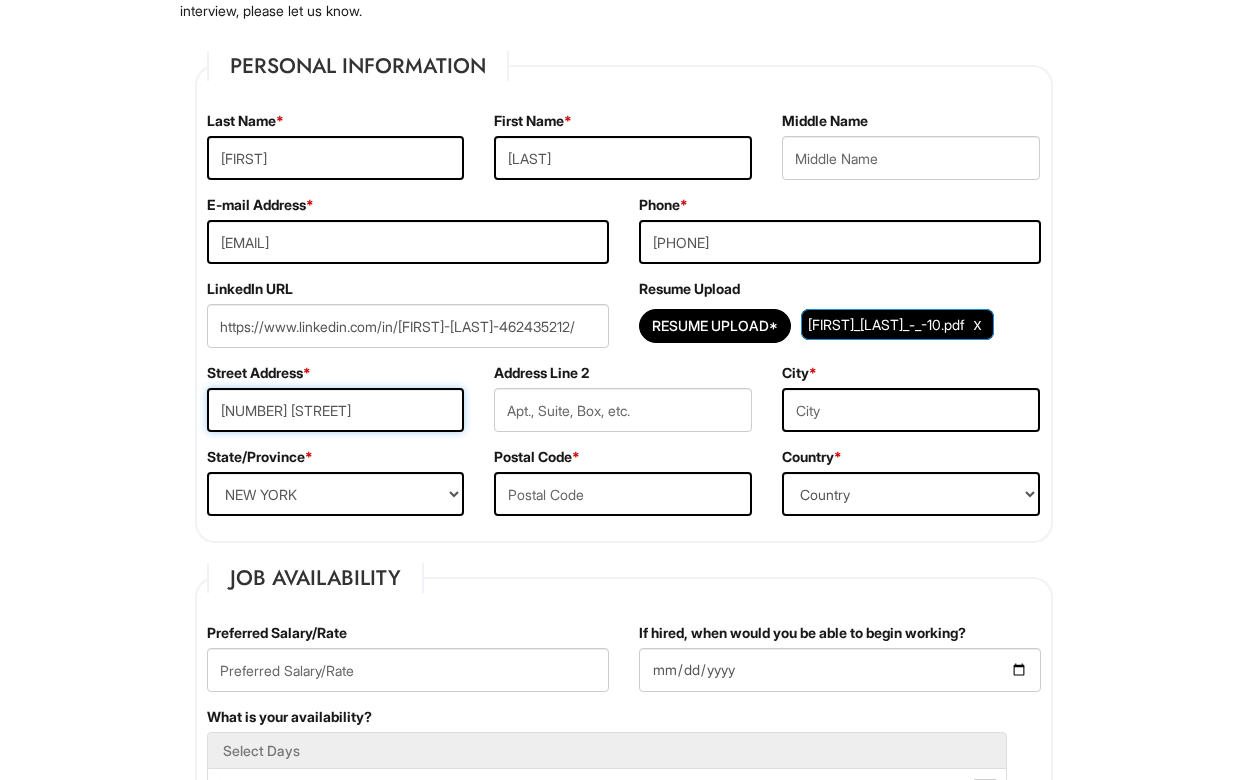 click on "1409 club view drive" at bounding box center (336, 410) 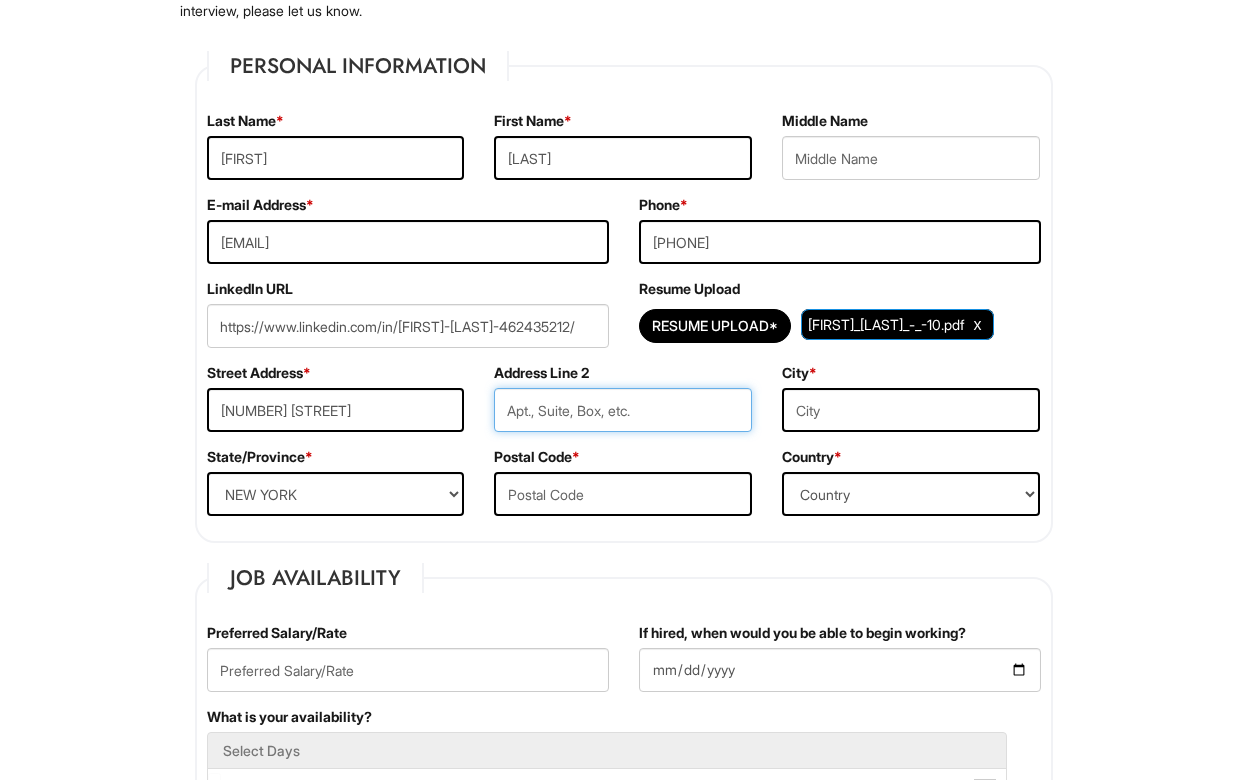 click at bounding box center (623, 410) 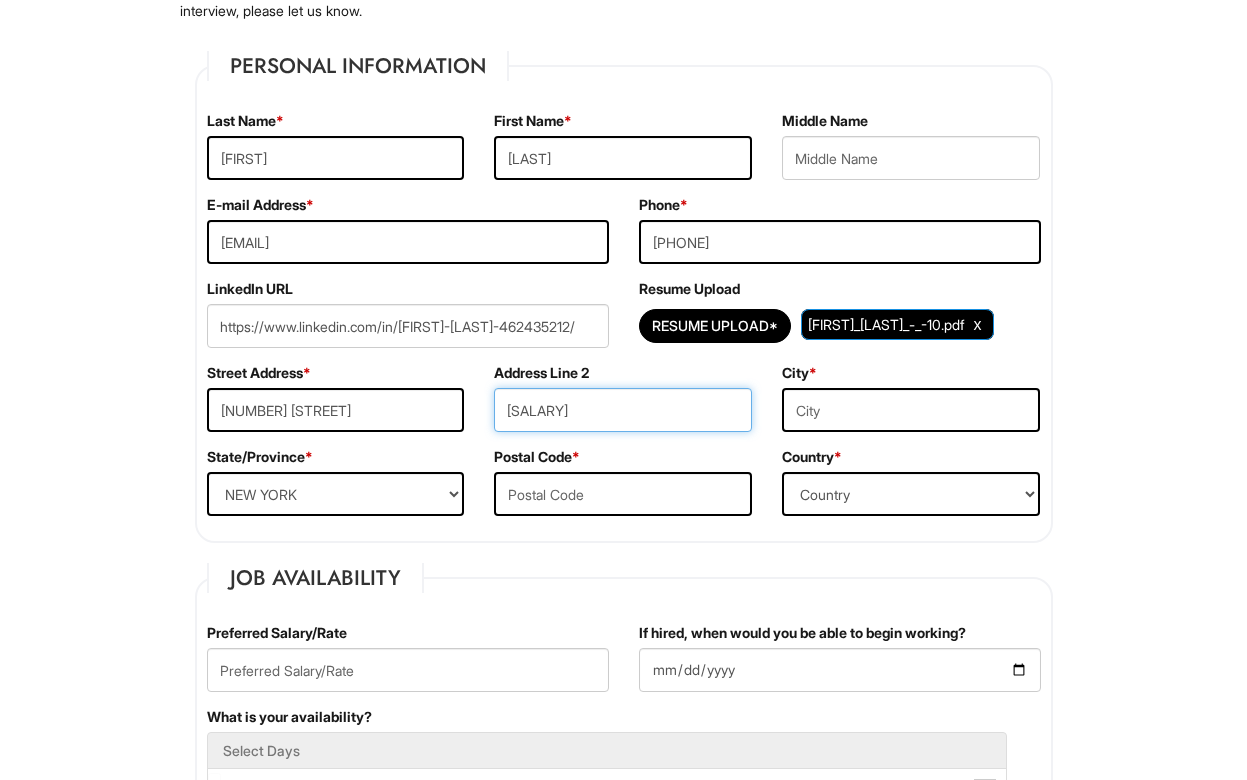 type on "5C" 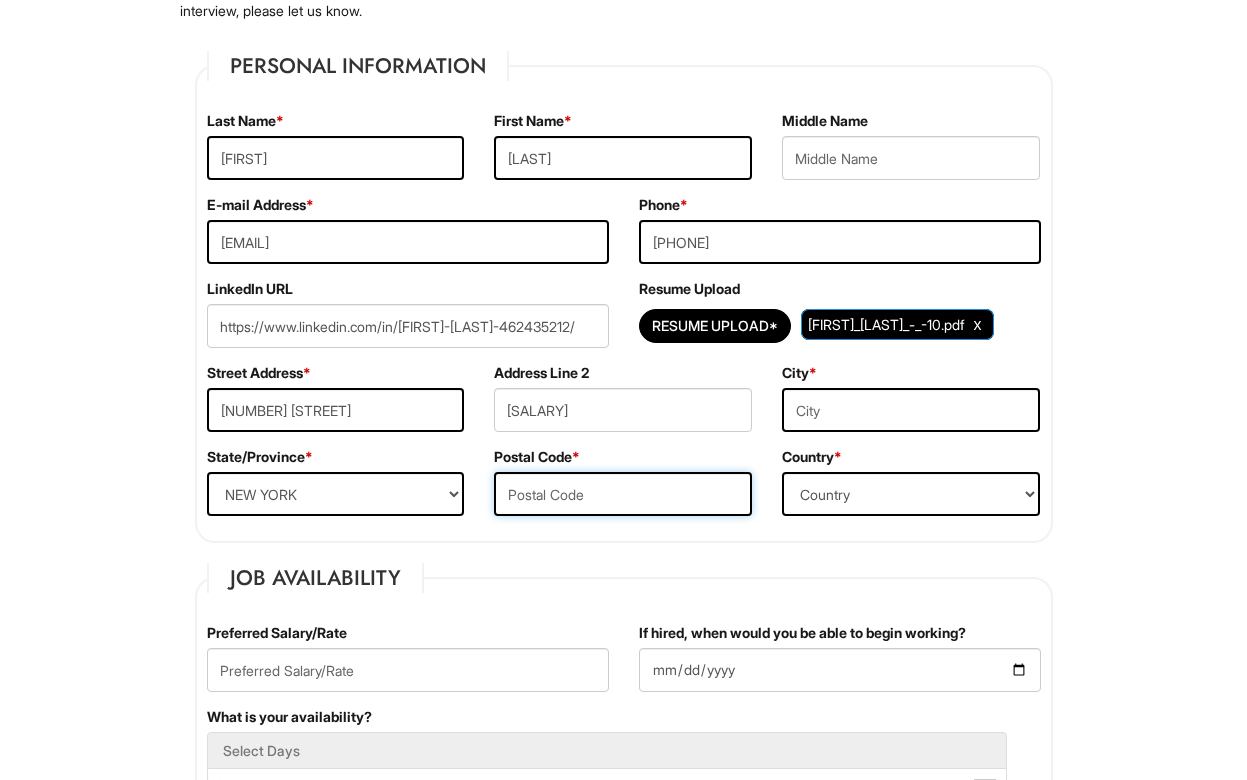 click at bounding box center [623, 494] 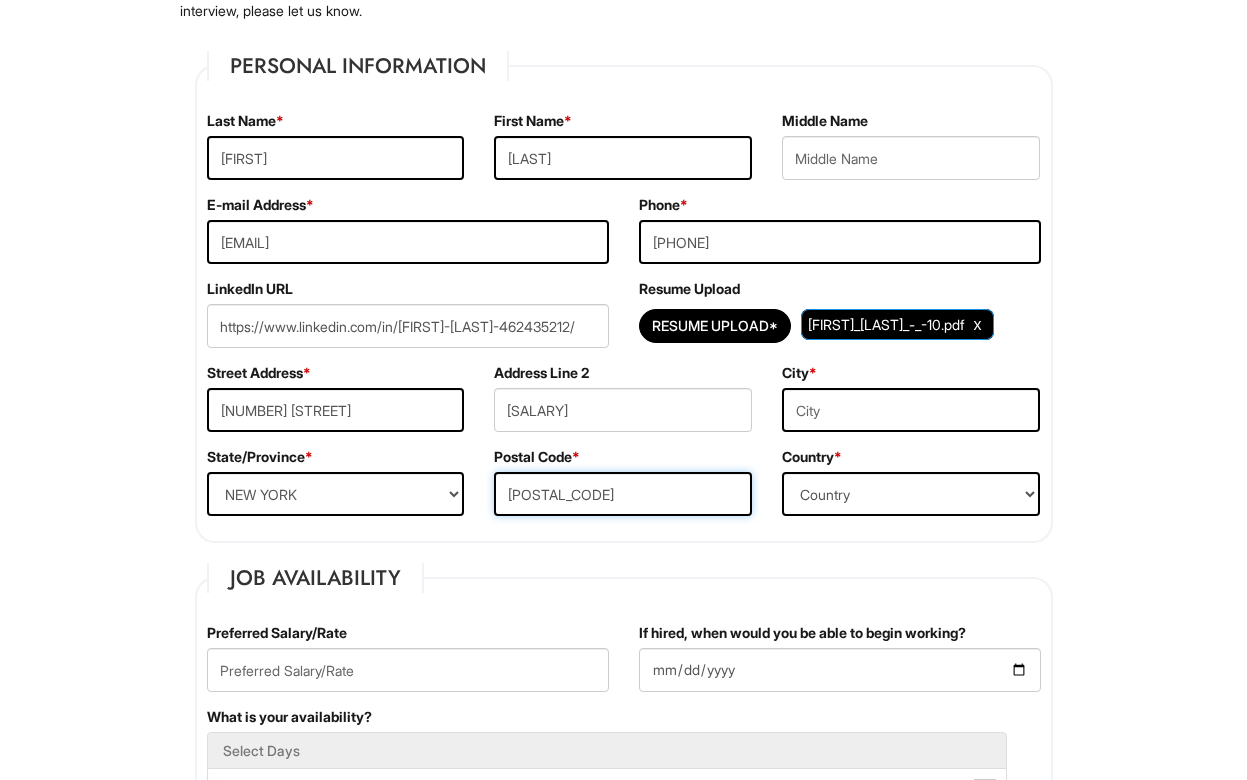 click on "10012" at bounding box center (623, 494) 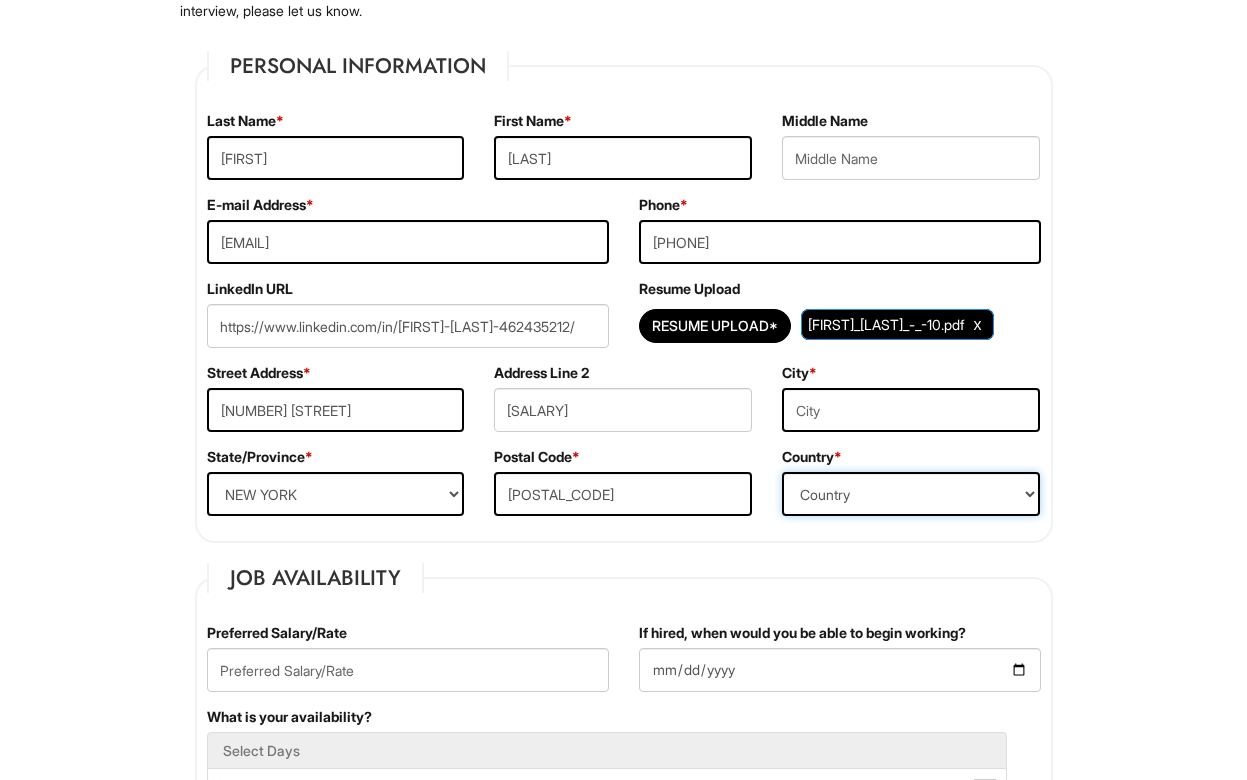select on "United States of America" 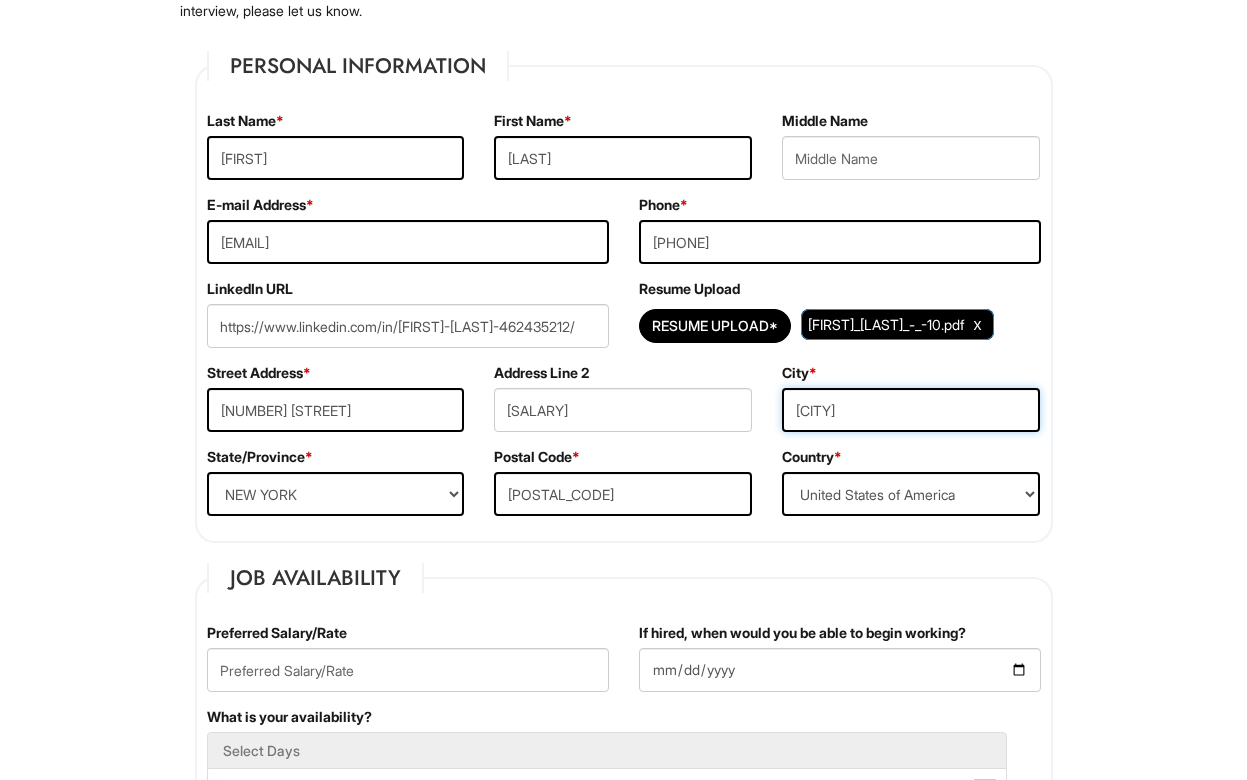 type on "[CITY]" 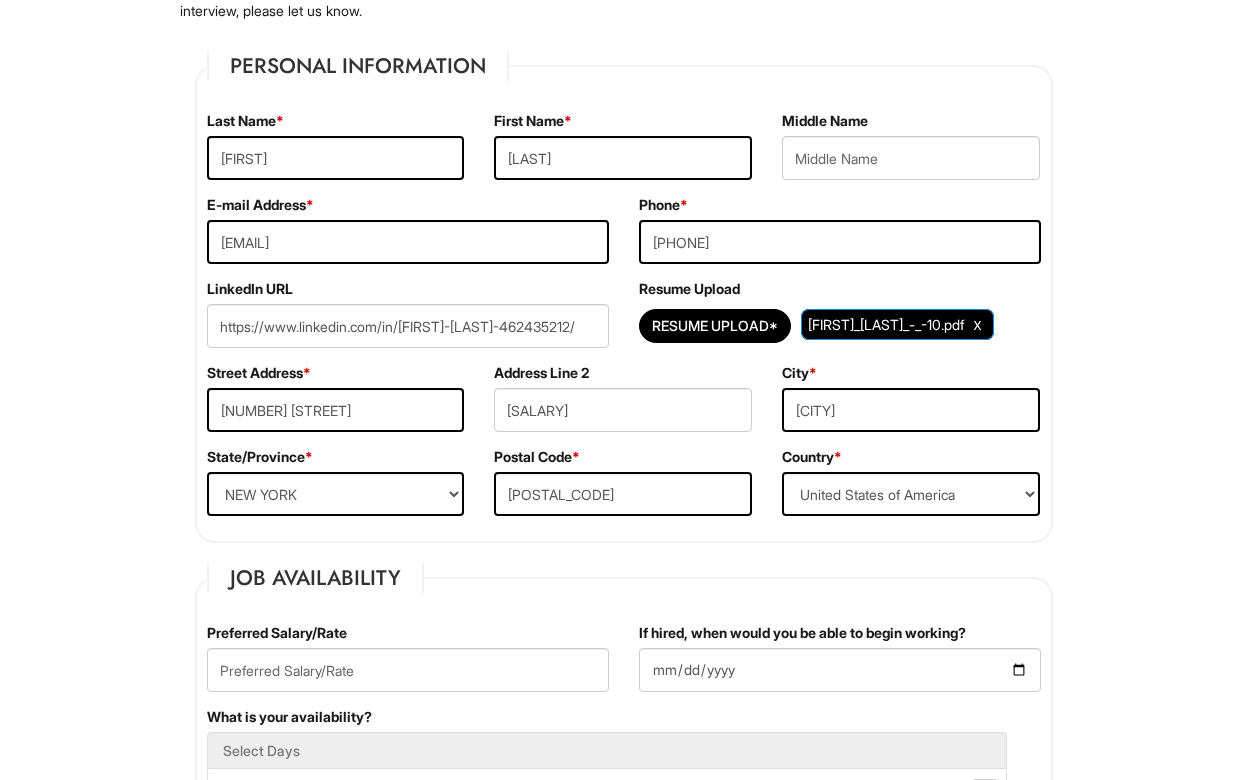 click on "Please Complete This Form 1 2 3 Operations Associate, Giorgio Armani PLEASE COMPLETE ALL REQUIRED FIELDS
We are an Equal Opportunity Employer. All persons shall have the opportunity to be considered for employment without regard to their race, color, creed, religion, national origin, ancestry, citizenship status, age, disability, gender, sex, sexual orientation, veteran status, genetic information or any other characteristic protected by applicable federal, state or local laws. We will endeavor to make a reasonable accommodation to the known physical or mental limitations of a qualified applicant with a disability unless the accommodation would impose an undue hardship on the operation of our business. If you believe you require such assistance to complete this form or to participate in an interview, please let us know.
Personal Information
Last Name  *   Taylor
First Name  *   Hannan
Middle Name
E-mail Address  *   taylor@hannan.com
Phone  *   3109359209
LinkedIn URL" at bounding box center (623, 1674) 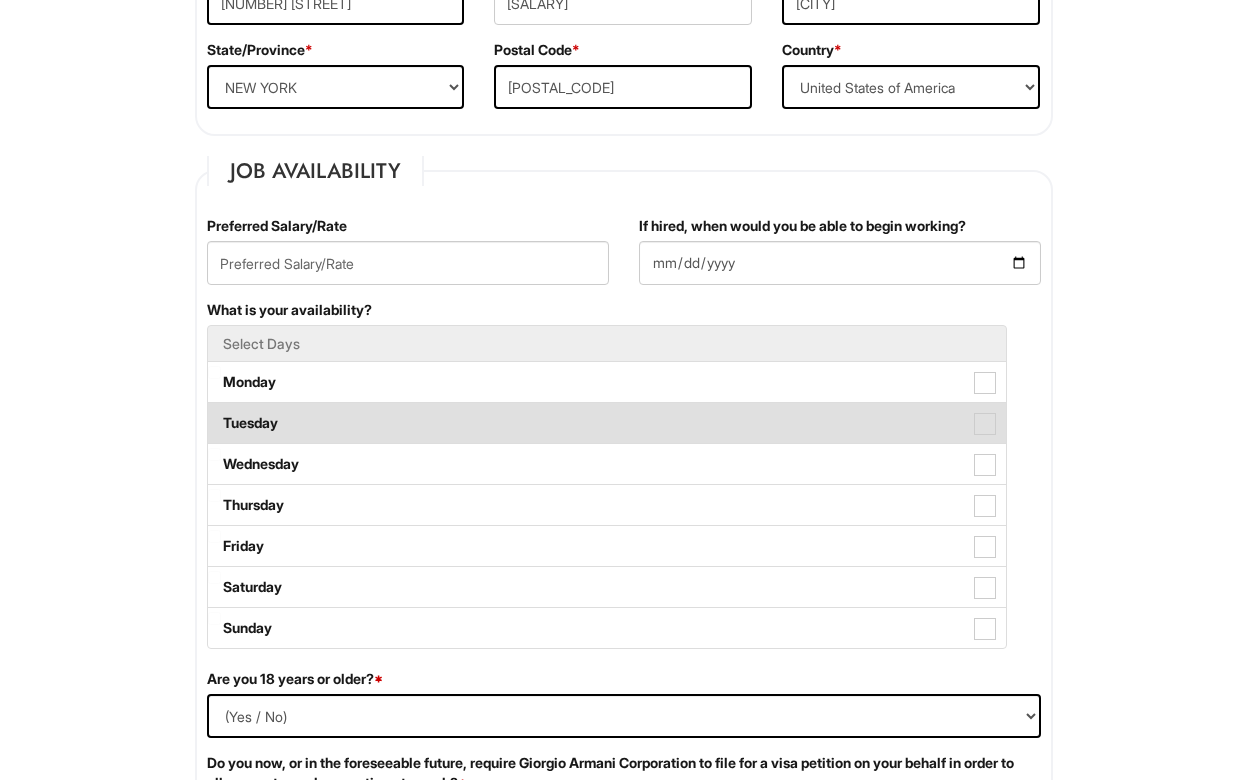 scroll, scrollTop: 688, scrollLeft: 0, axis: vertical 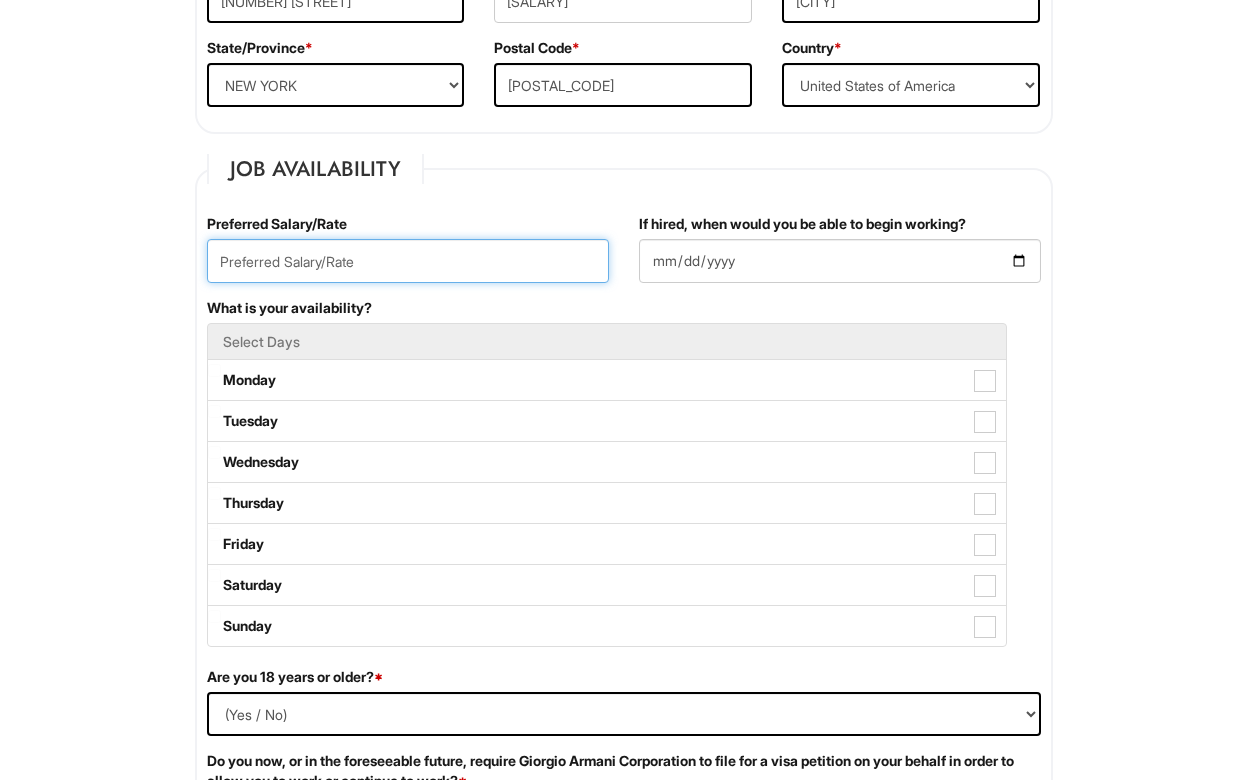 click at bounding box center [408, 261] 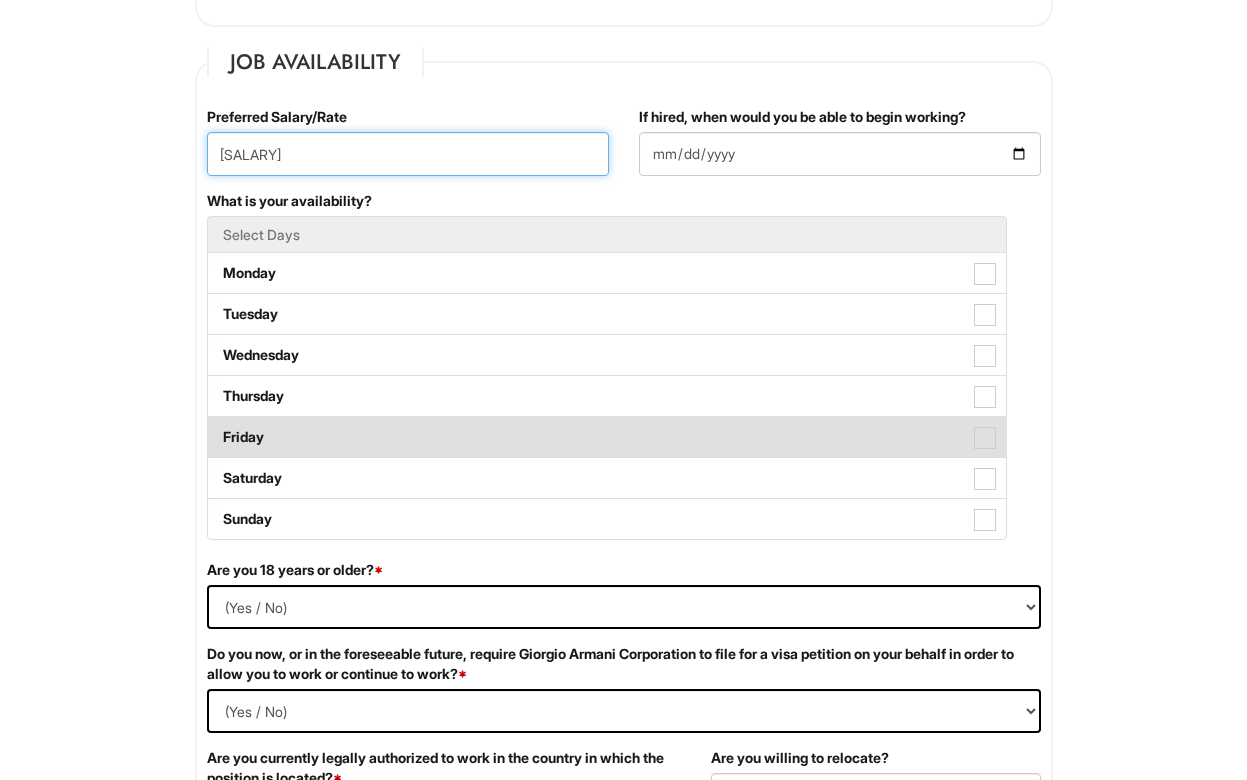 scroll, scrollTop: 824, scrollLeft: 0, axis: vertical 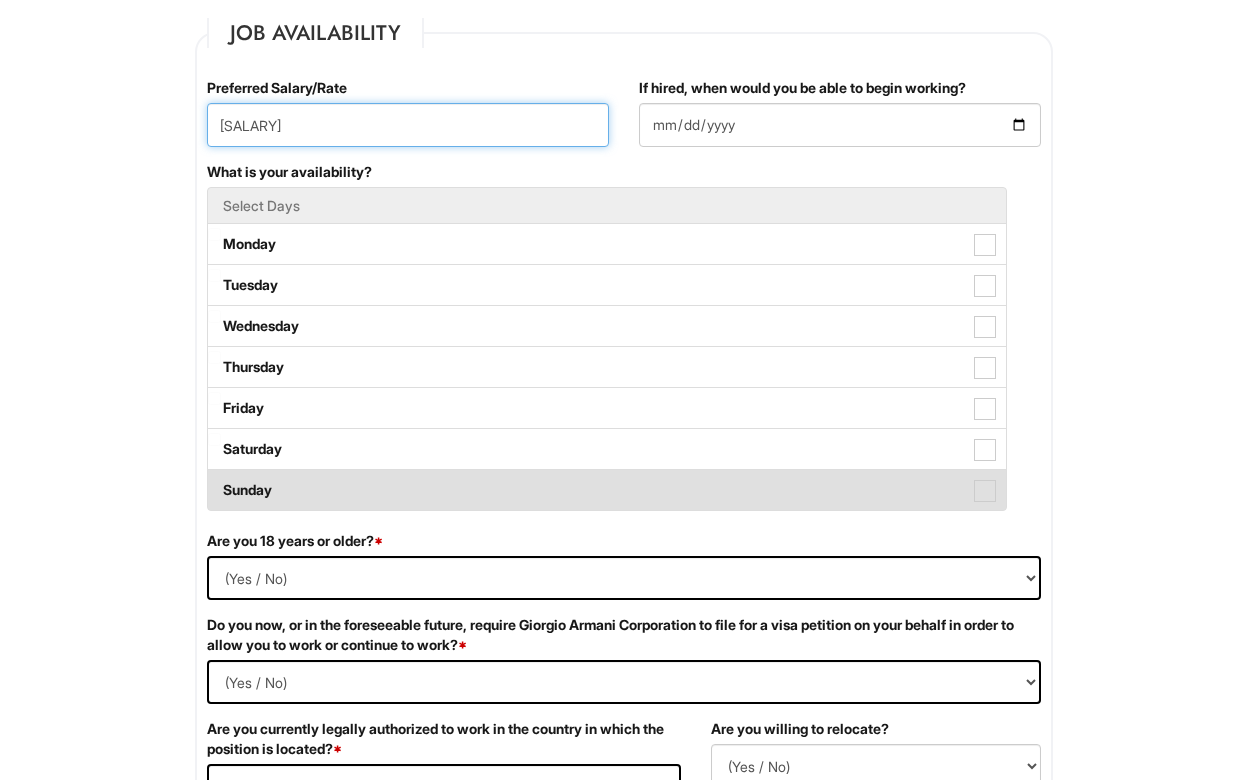 type on "55,000" 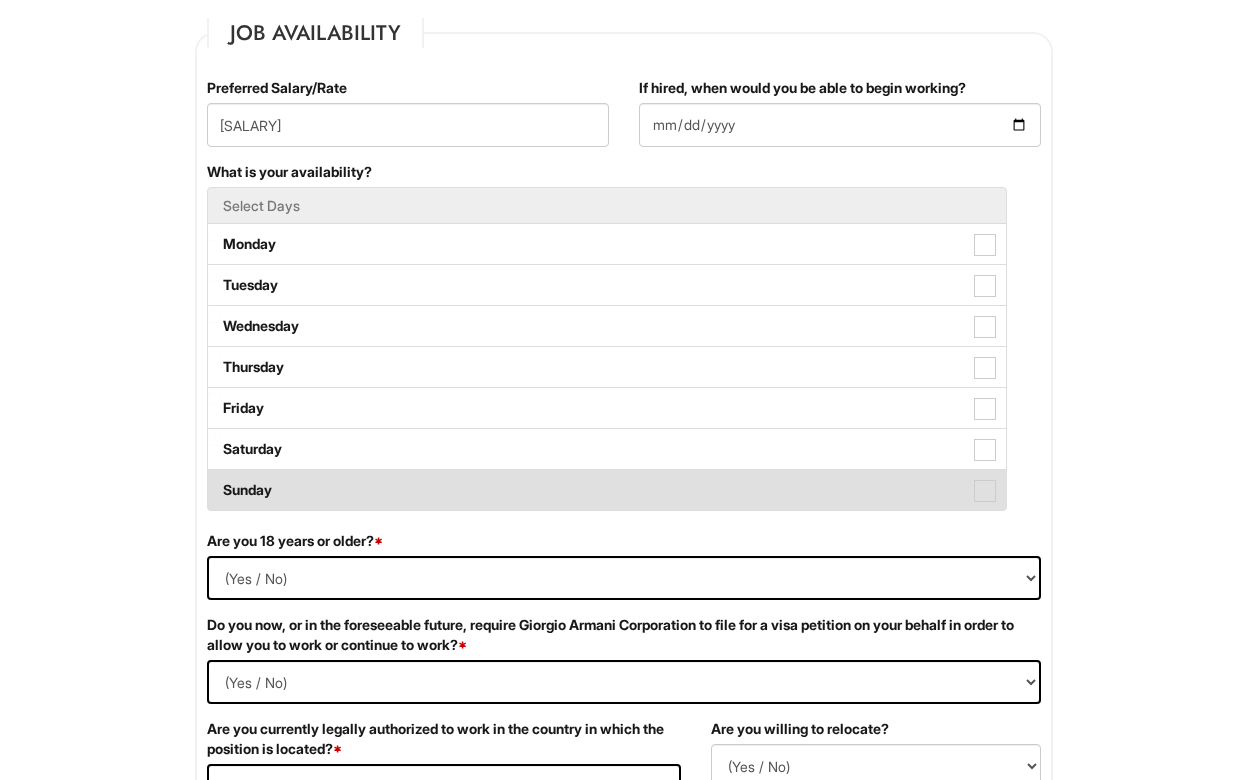 click on "Sunday" at bounding box center [607, 490] 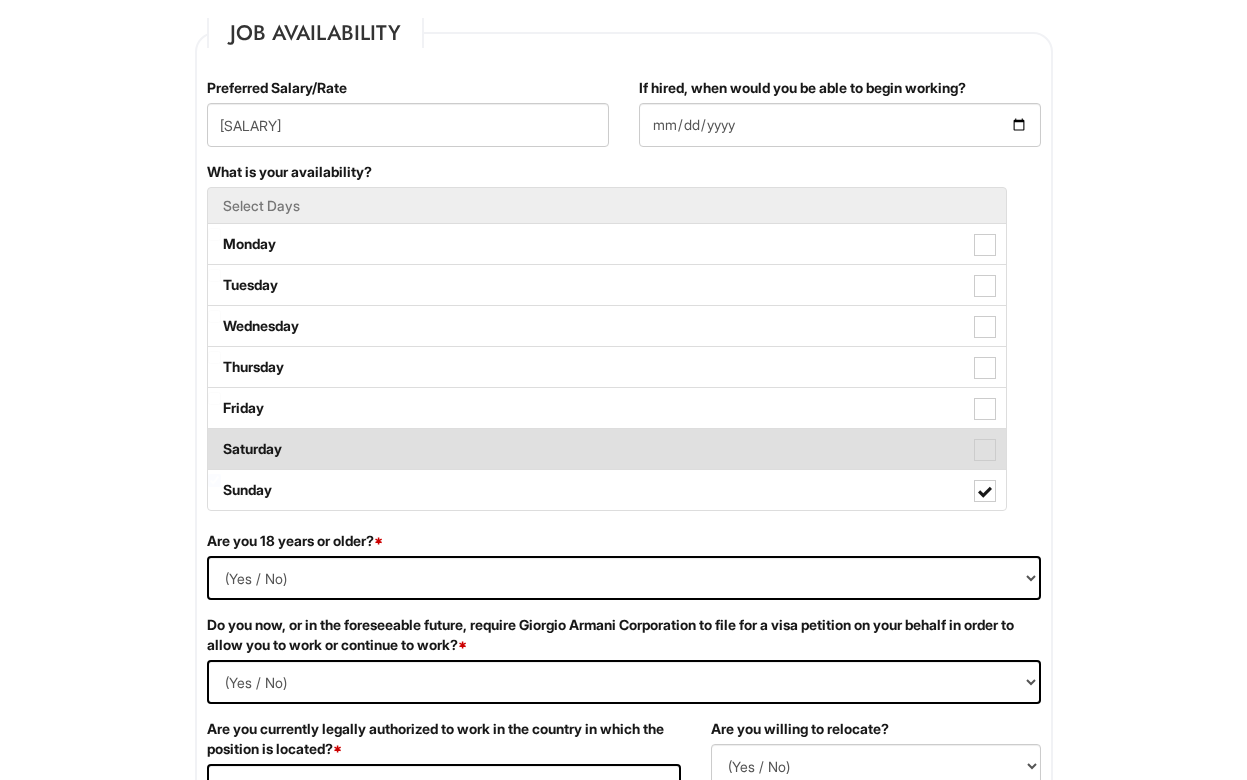 click on "Saturday" at bounding box center (607, 449) 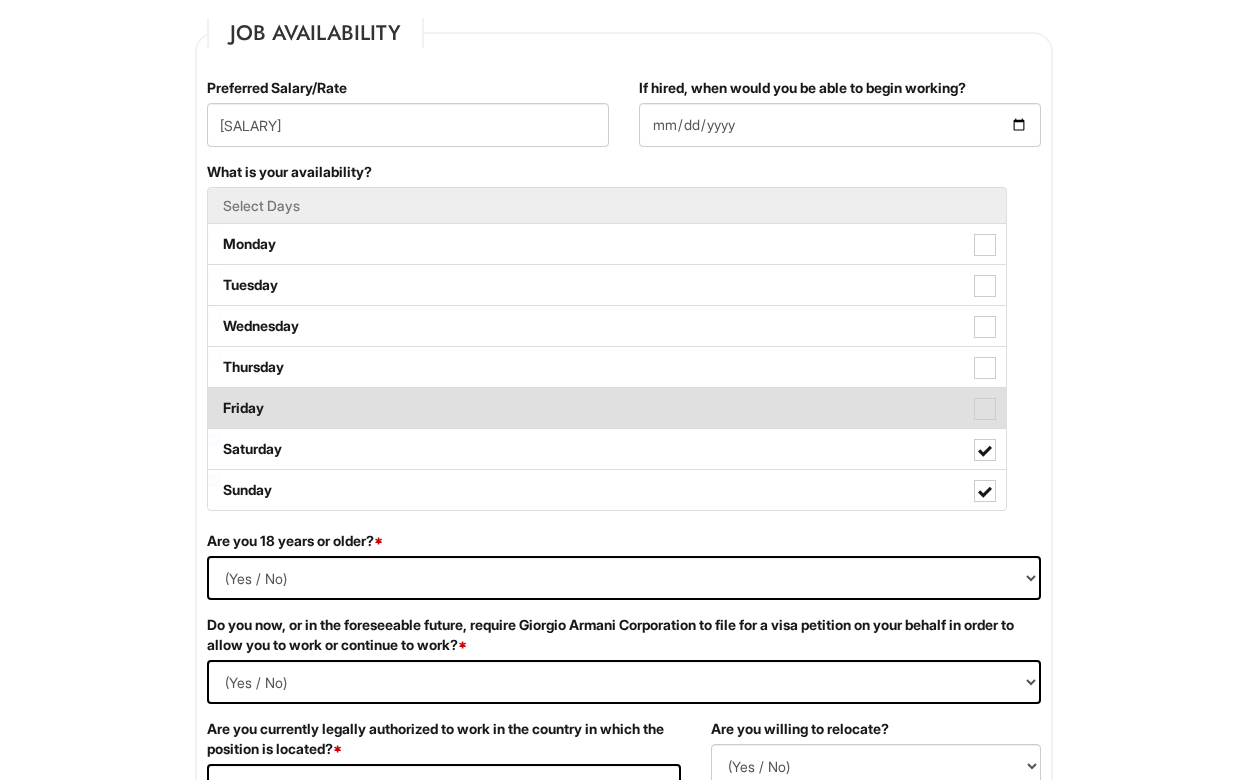 click at bounding box center (985, 409) 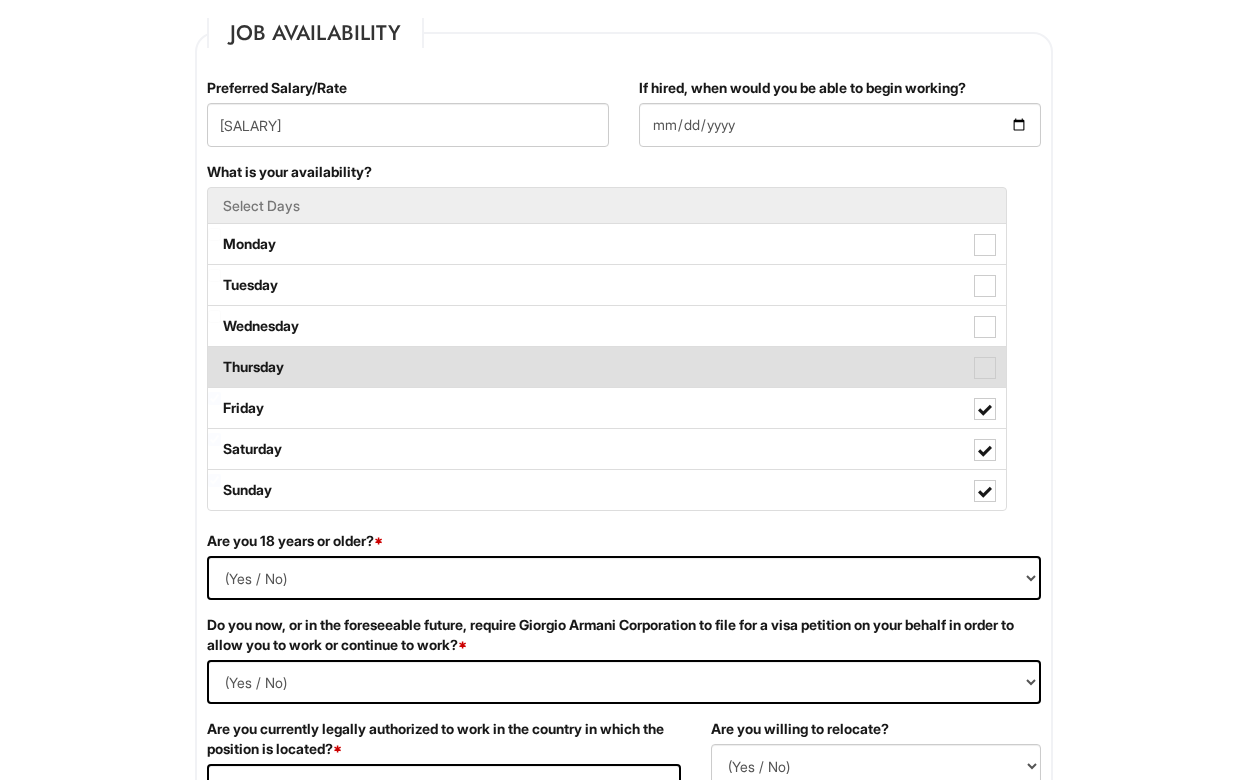 click at bounding box center [985, 368] 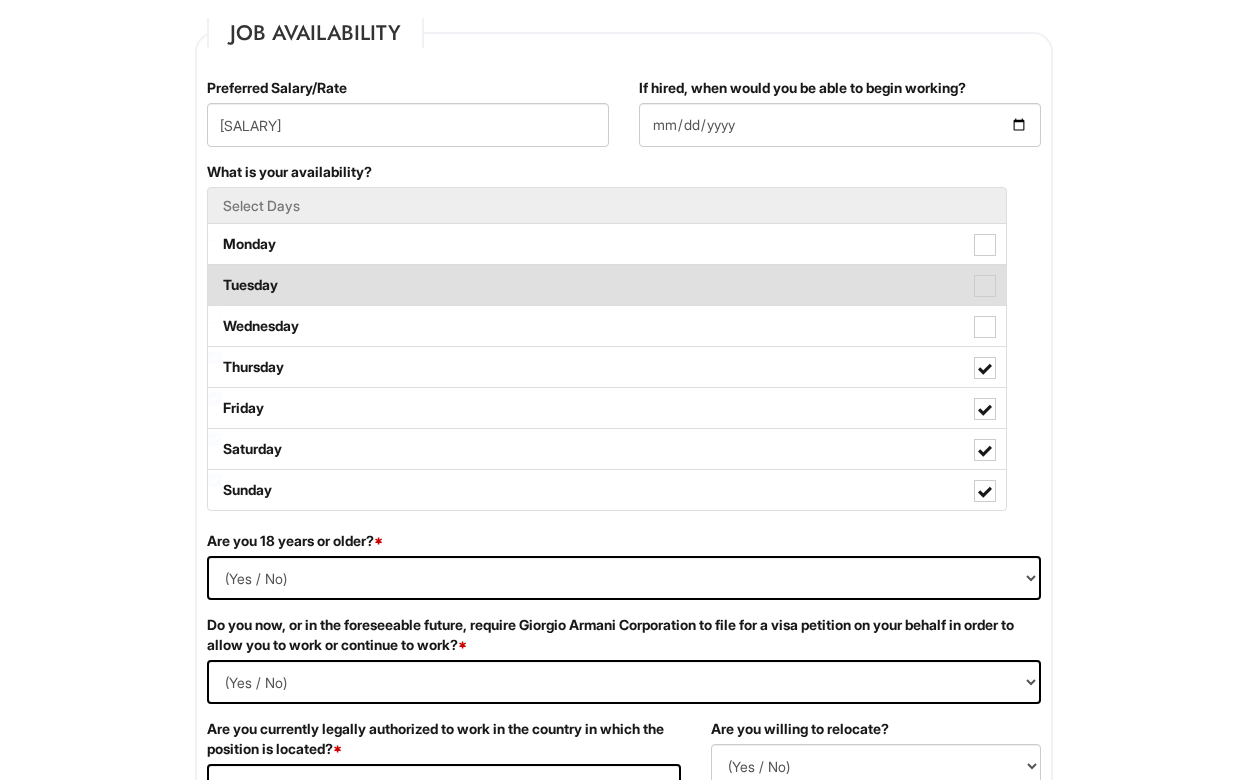 click on "Tuesday" at bounding box center (607, 285) 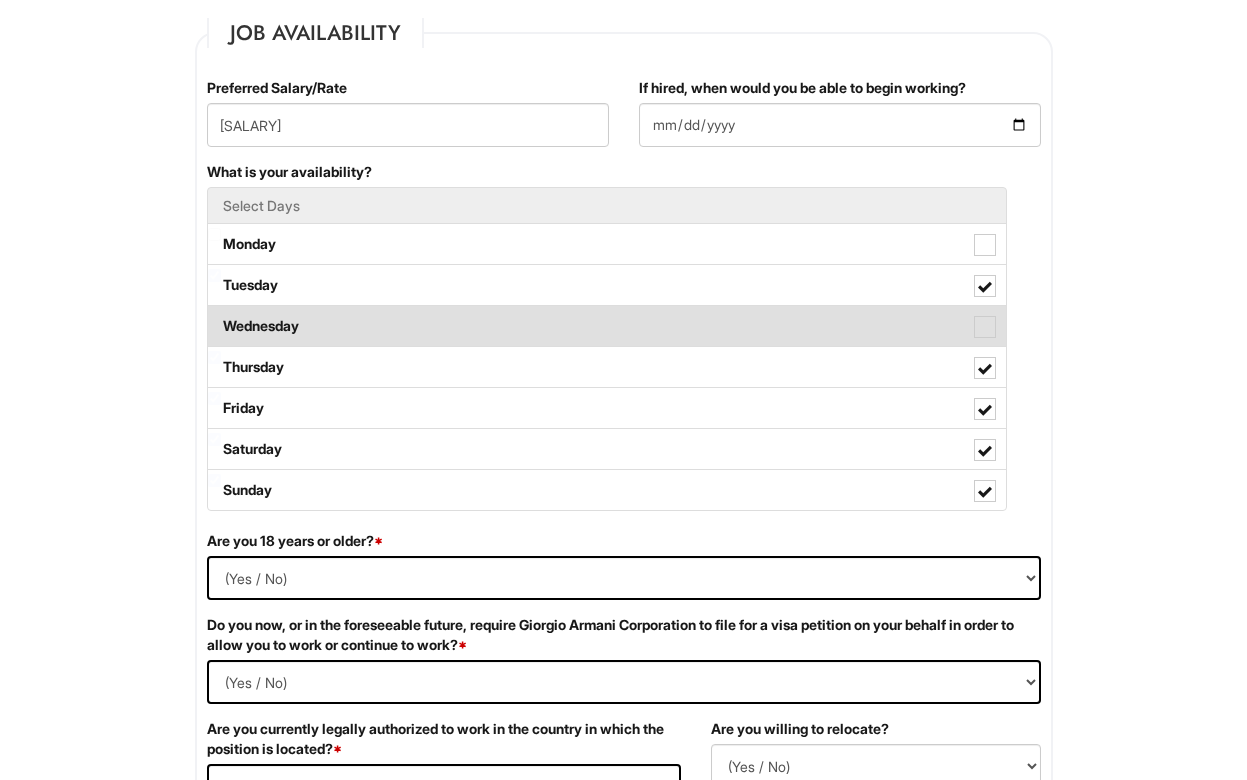 click at bounding box center [985, 327] 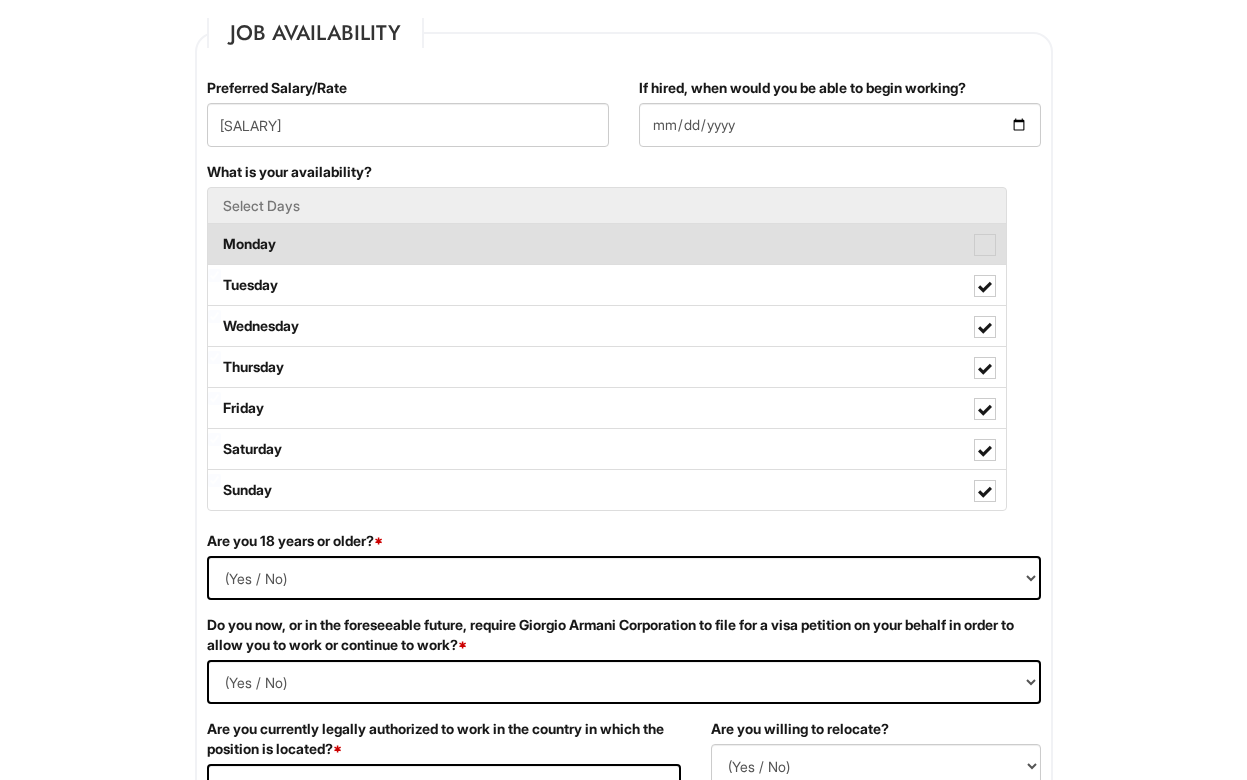 click at bounding box center (985, 245) 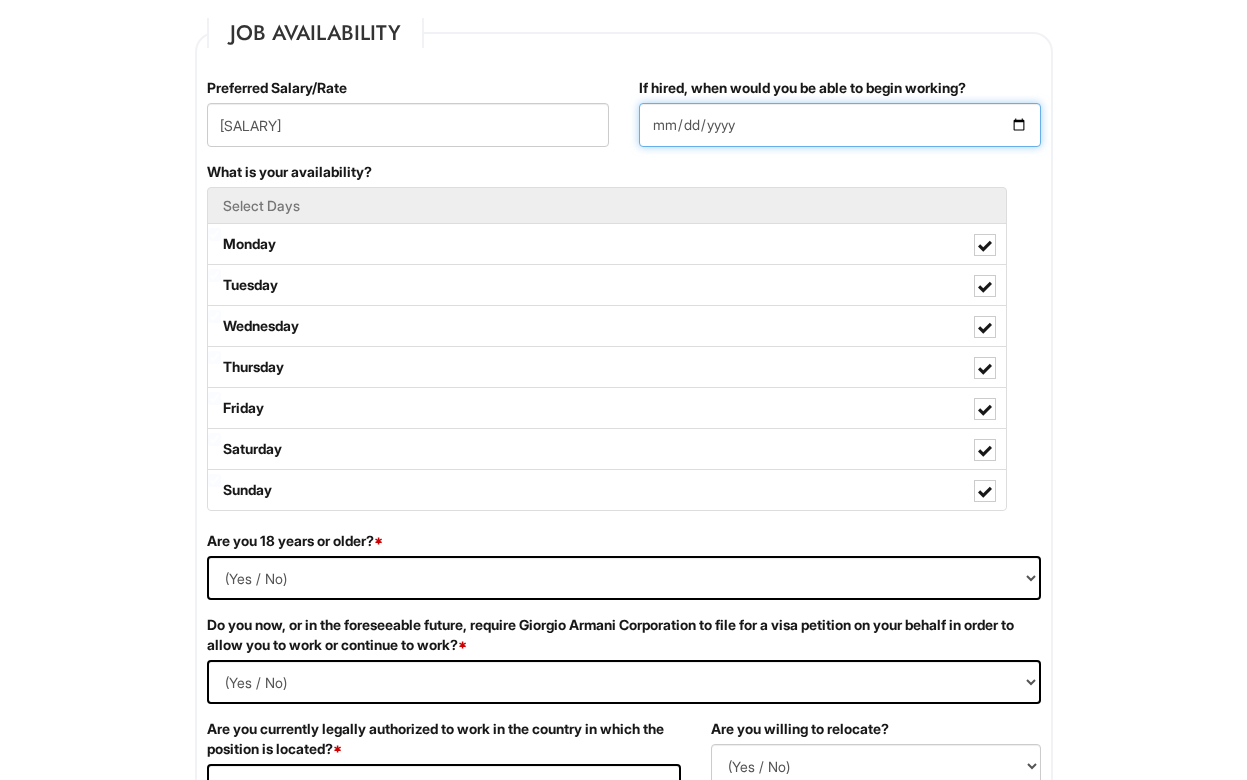 click on "If hired, when would you be able to begin working?" at bounding box center [840, 125] 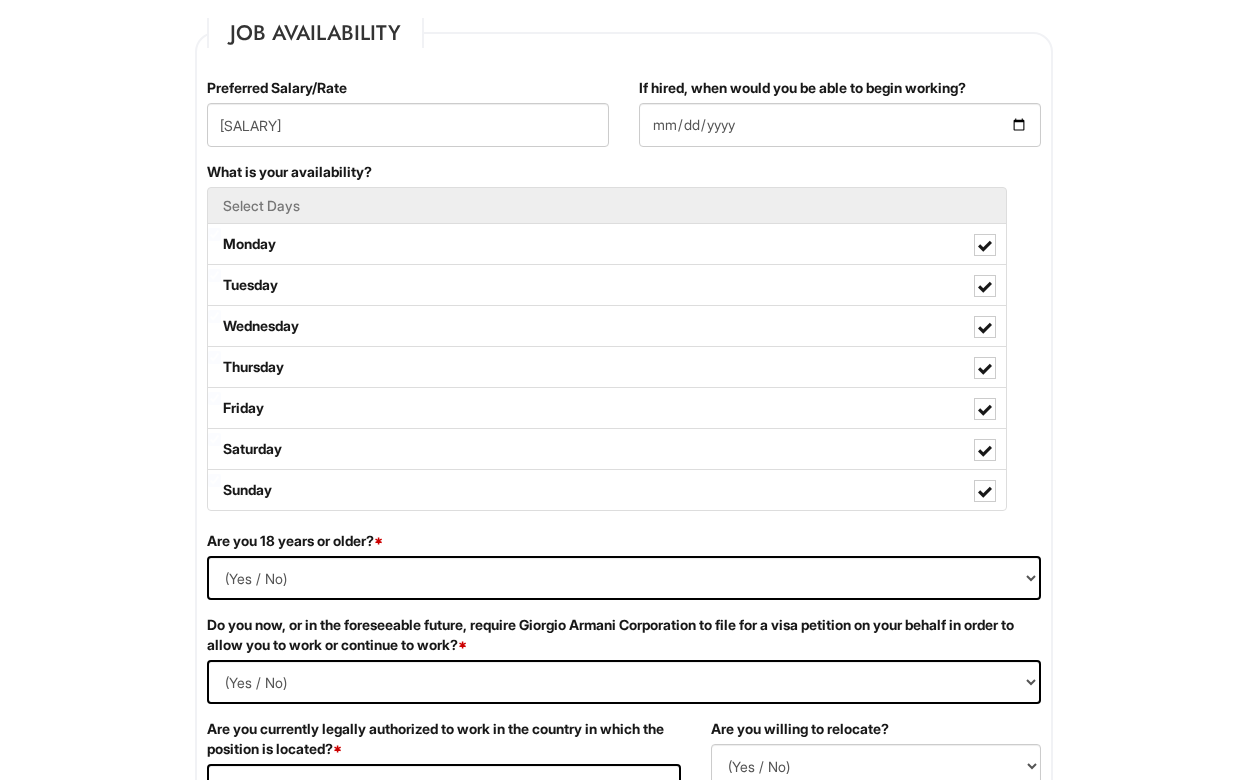 click on "What is your availability?   Select Days Monday Tuesday Wednesday Thursday Friday Saturday Sunday" at bounding box center [624, 346] 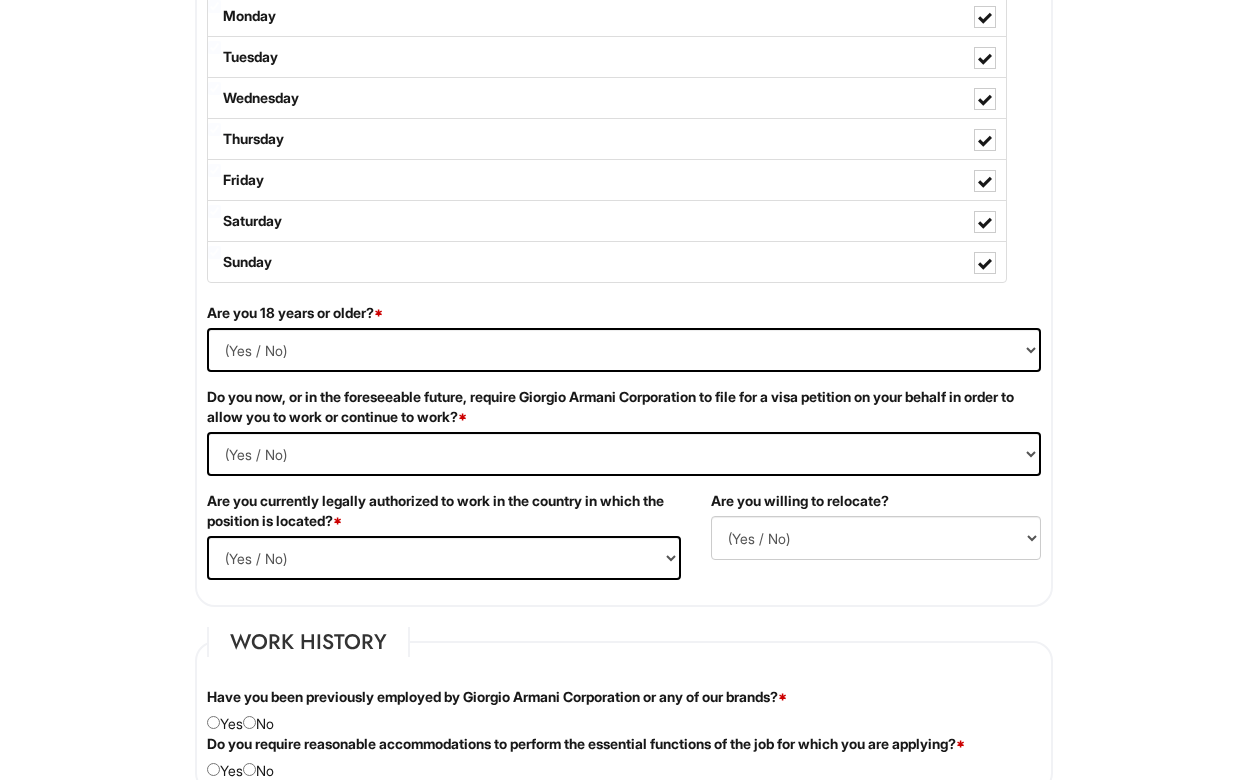 scroll, scrollTop: 1053, scrollLeft: 0, axis: vertical 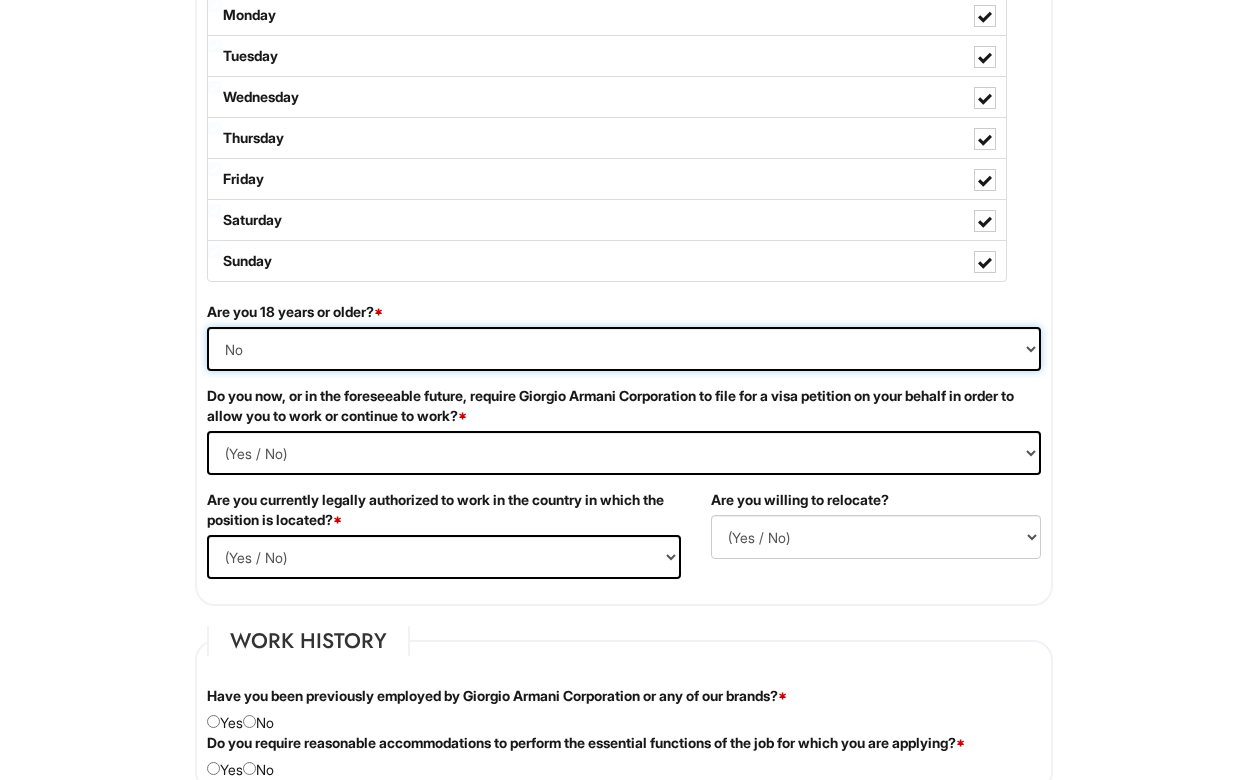 select on "Yes" 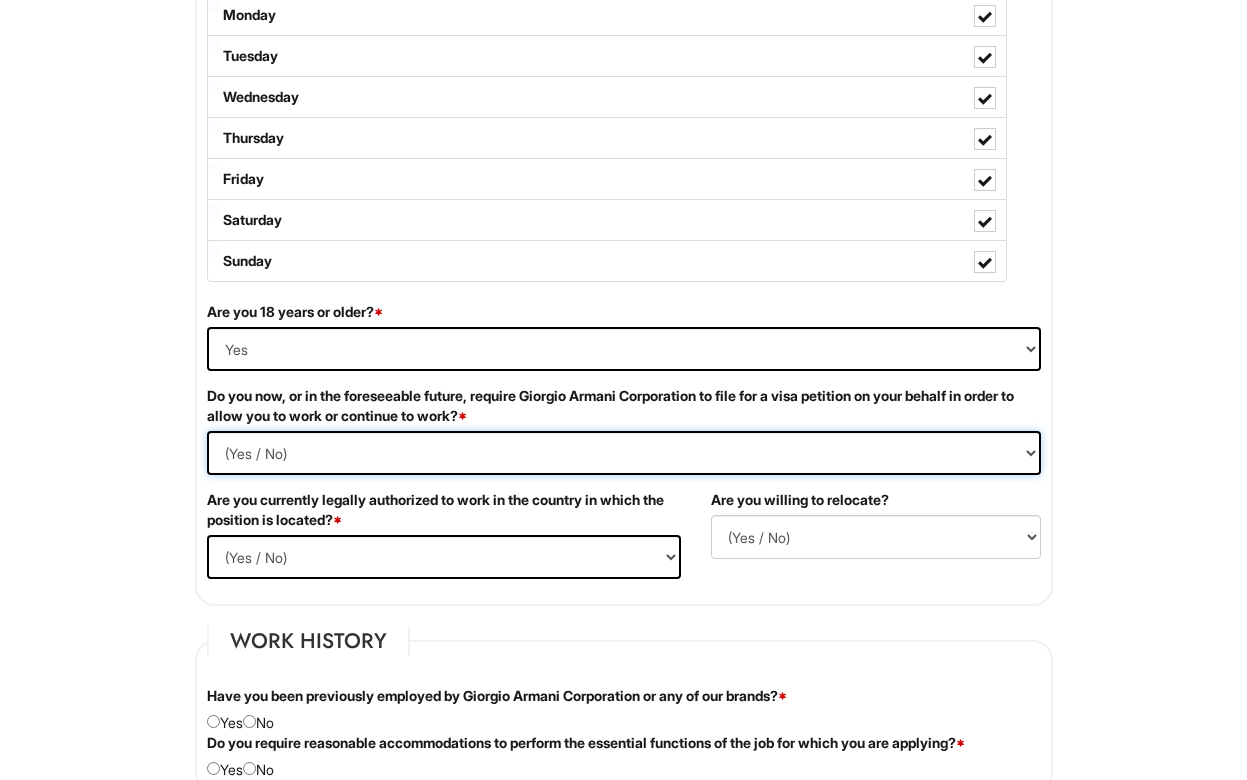 select on "Yes" 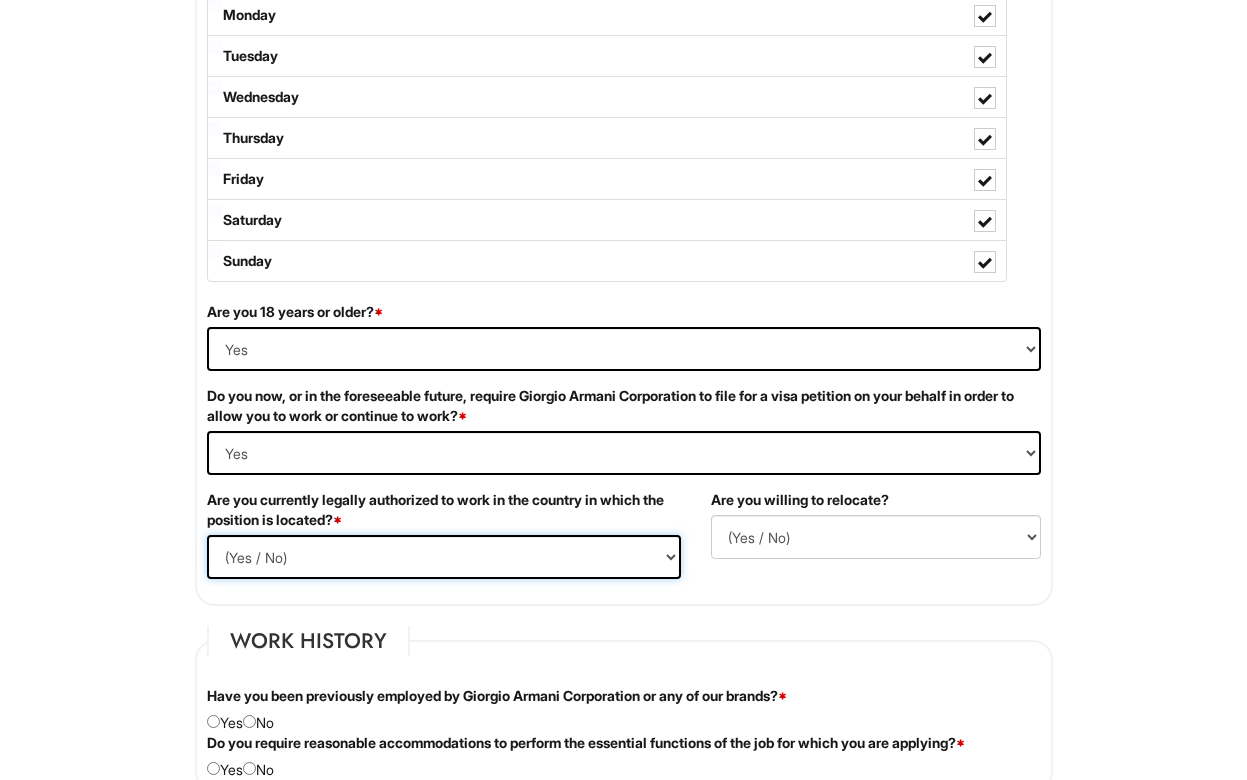 select on "Yes" 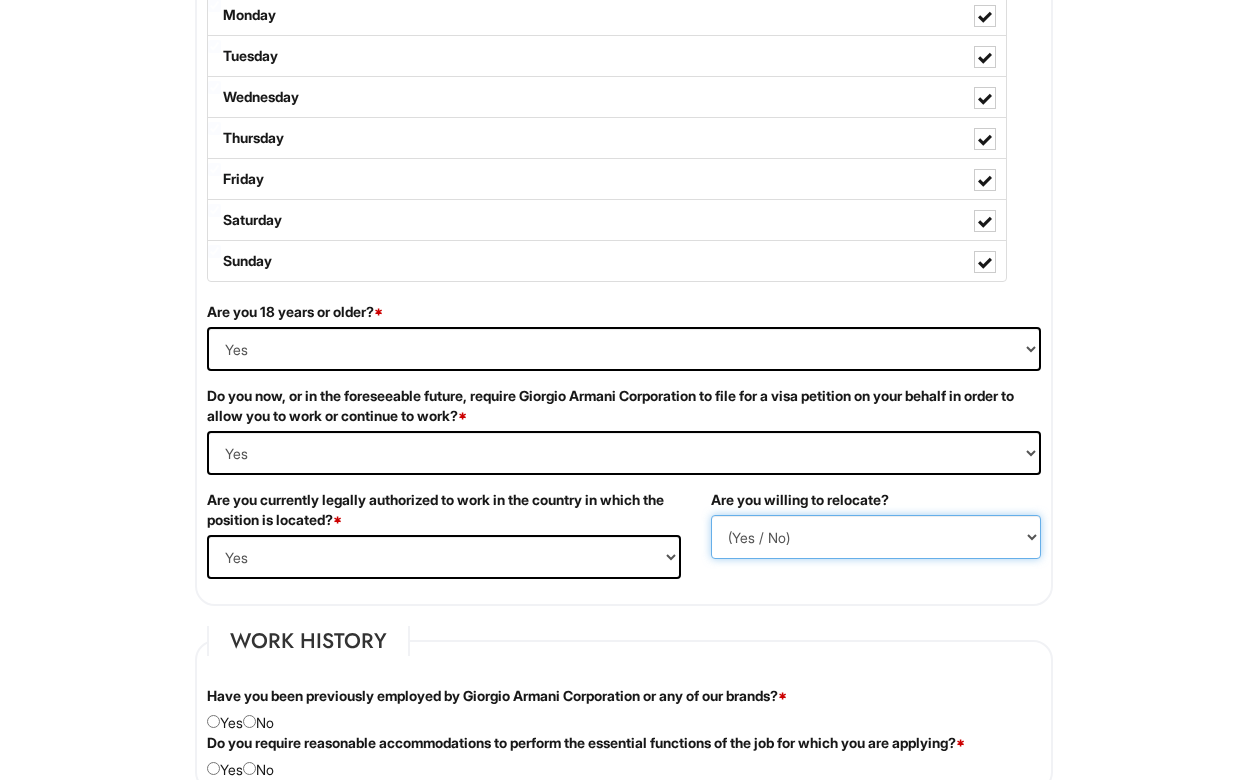 select on "N" 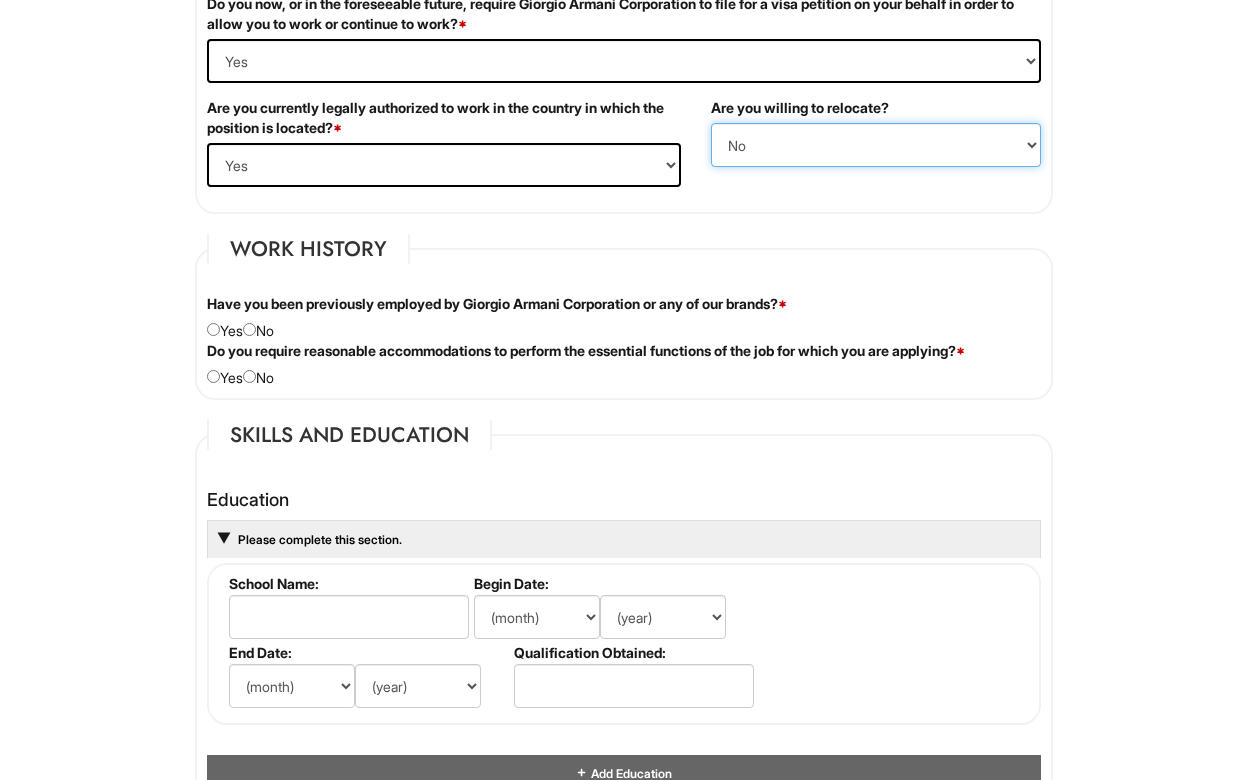 scroll, scrollTop: 1443, scrollLeft: 0, axis: vertical 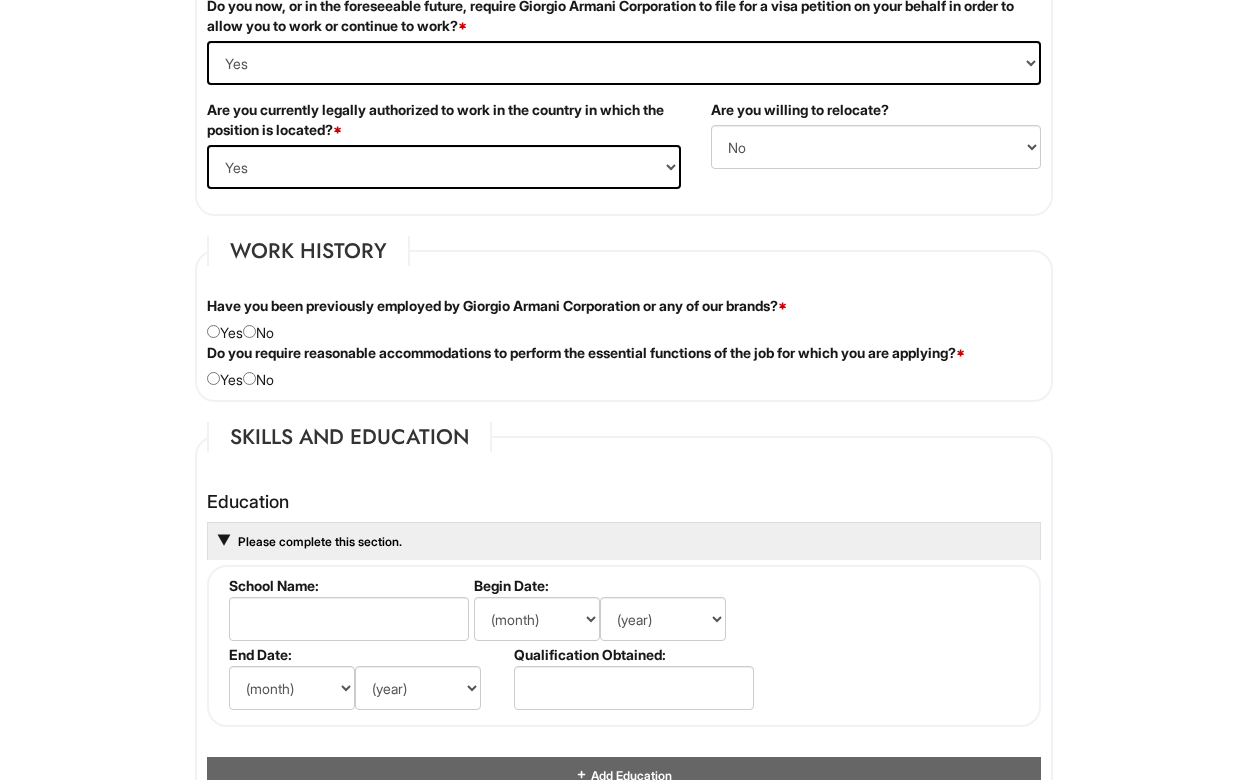 click at bounding box center [249, 331] 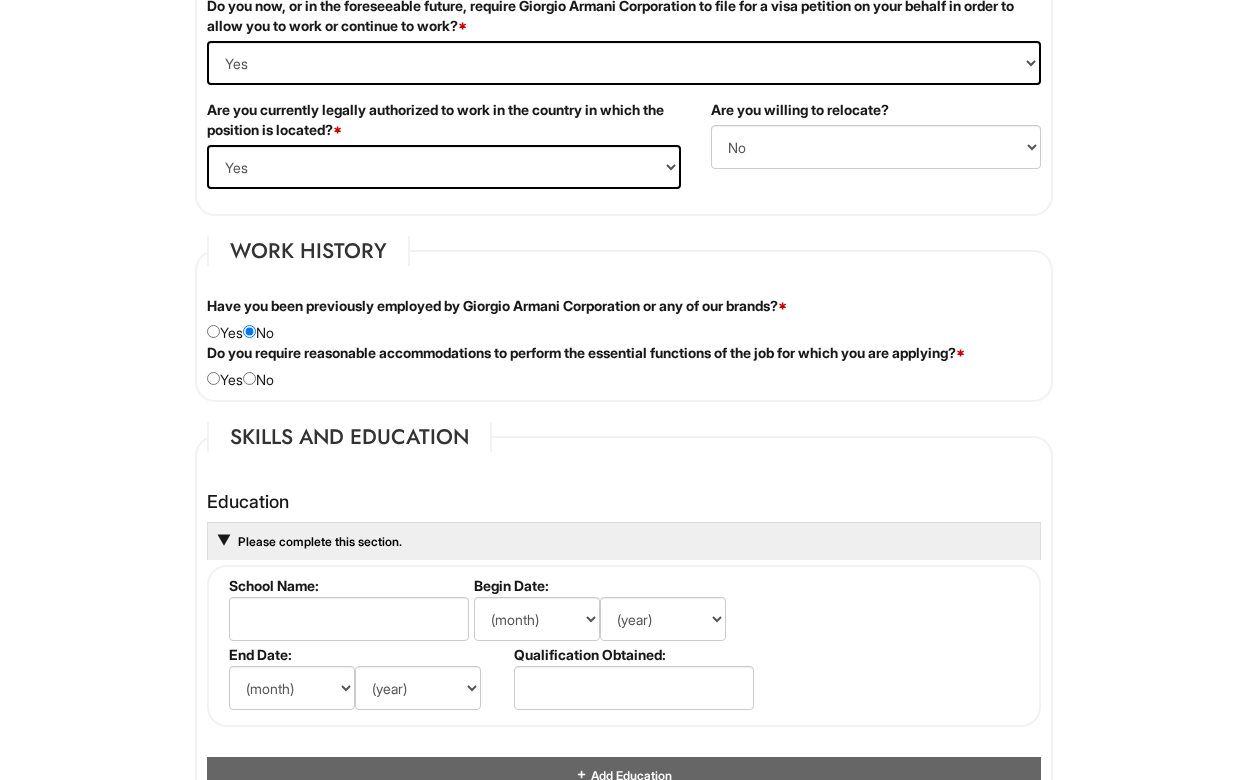 click at bounding box center (213, 378) 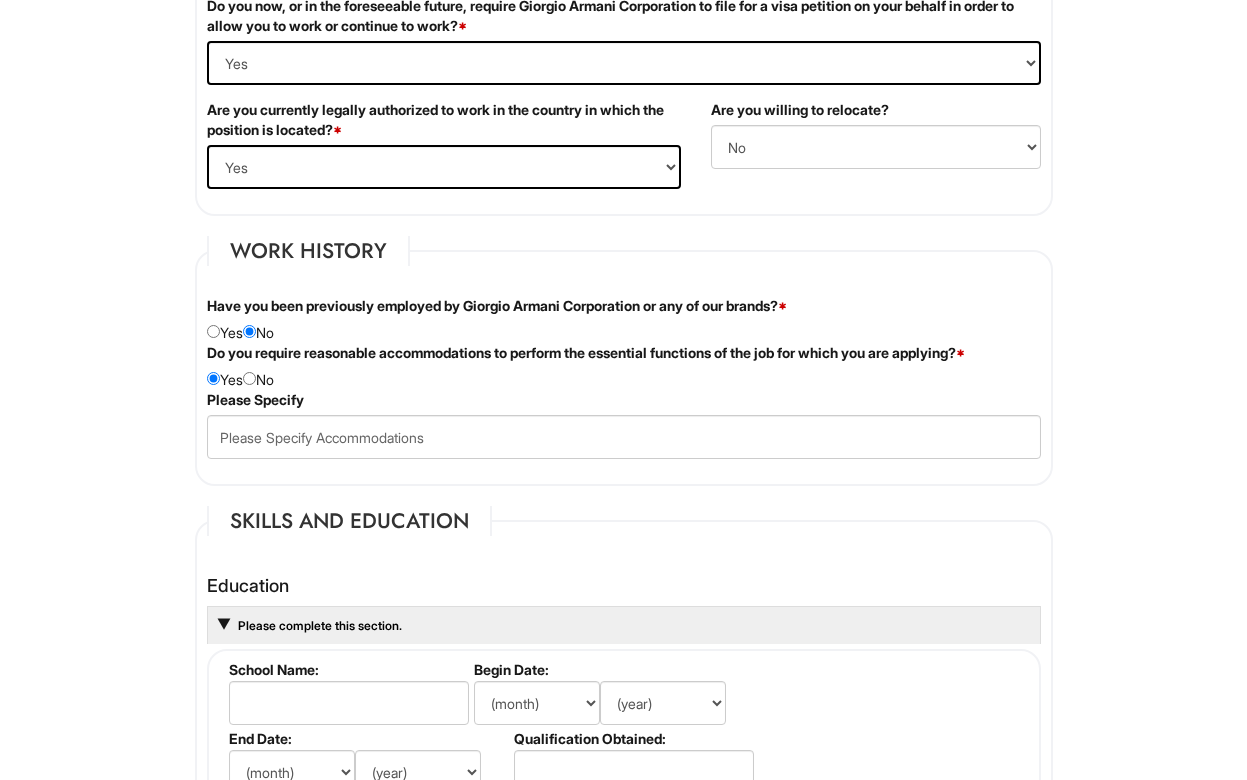 click on "Do you require reasonable accommodations to perform the essential functions of the job for which you are applying? *    Yes   No" at bounding box center (624, 366) 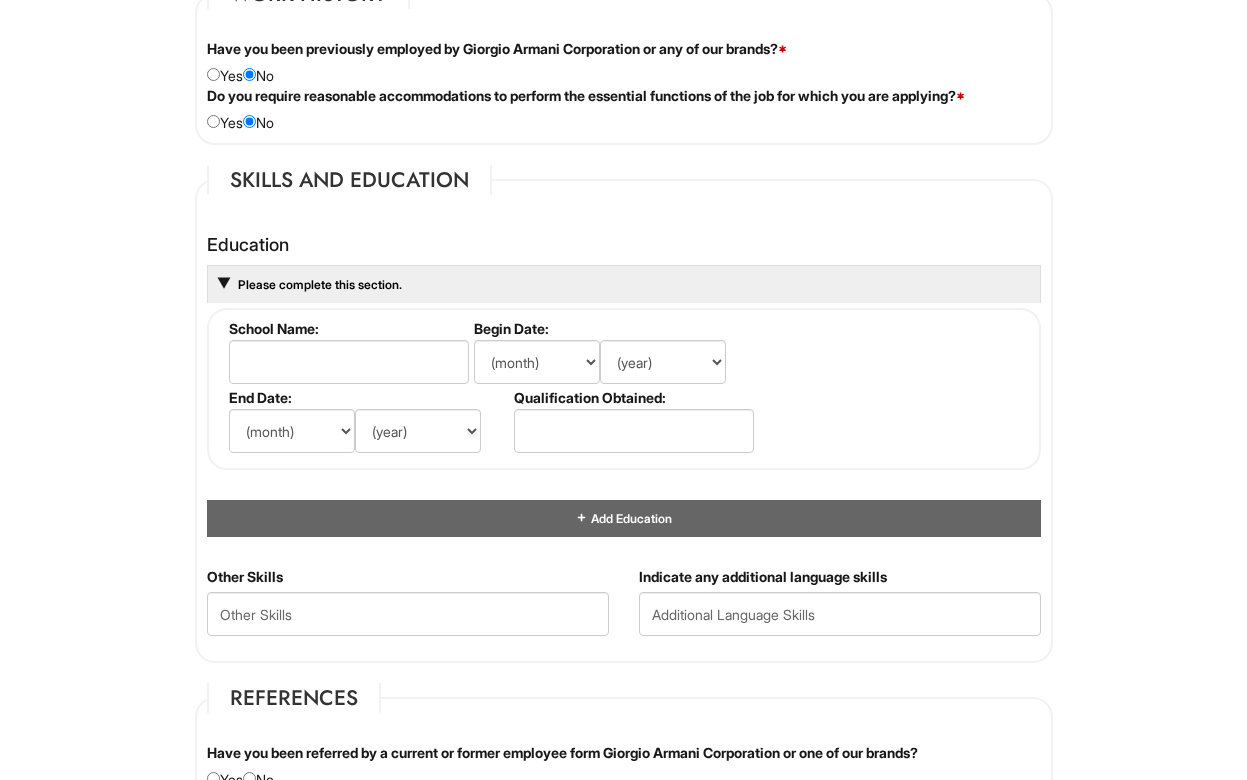 scroll, scrollTop: 1699, scrollLeft: 0, axis: vertical 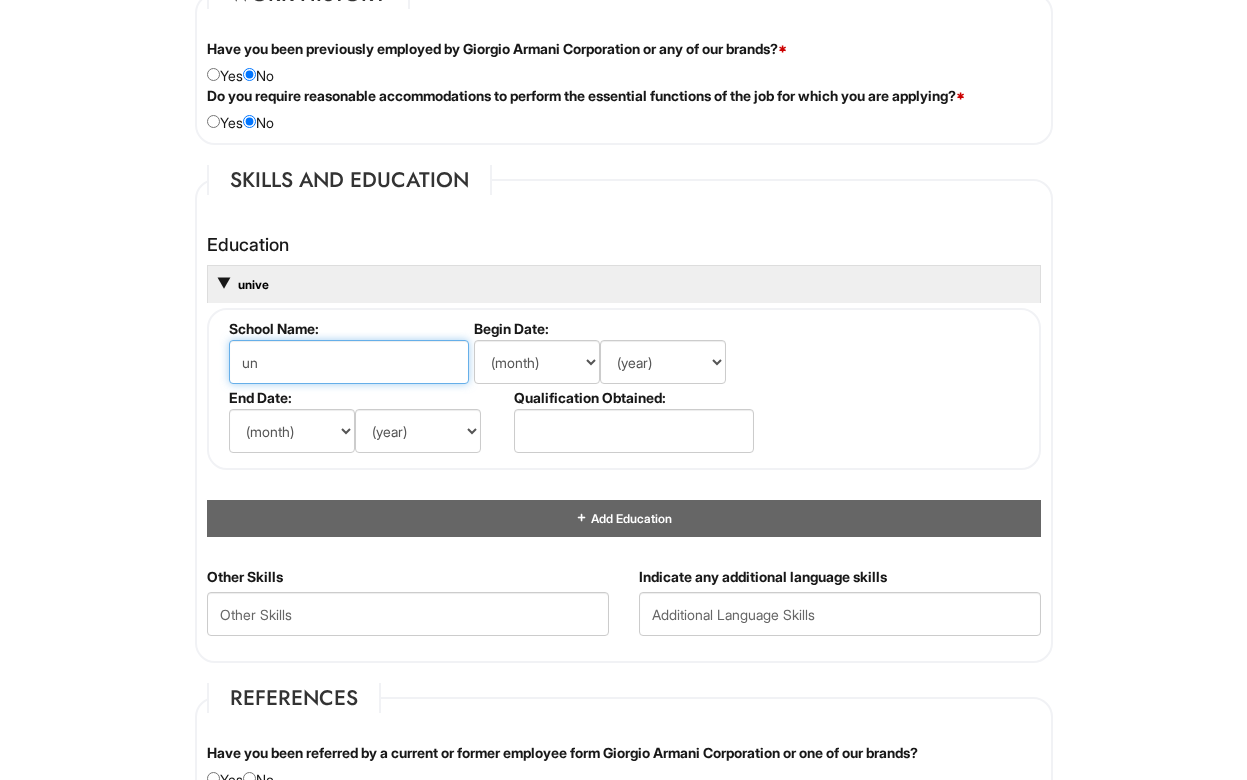 type on "u" 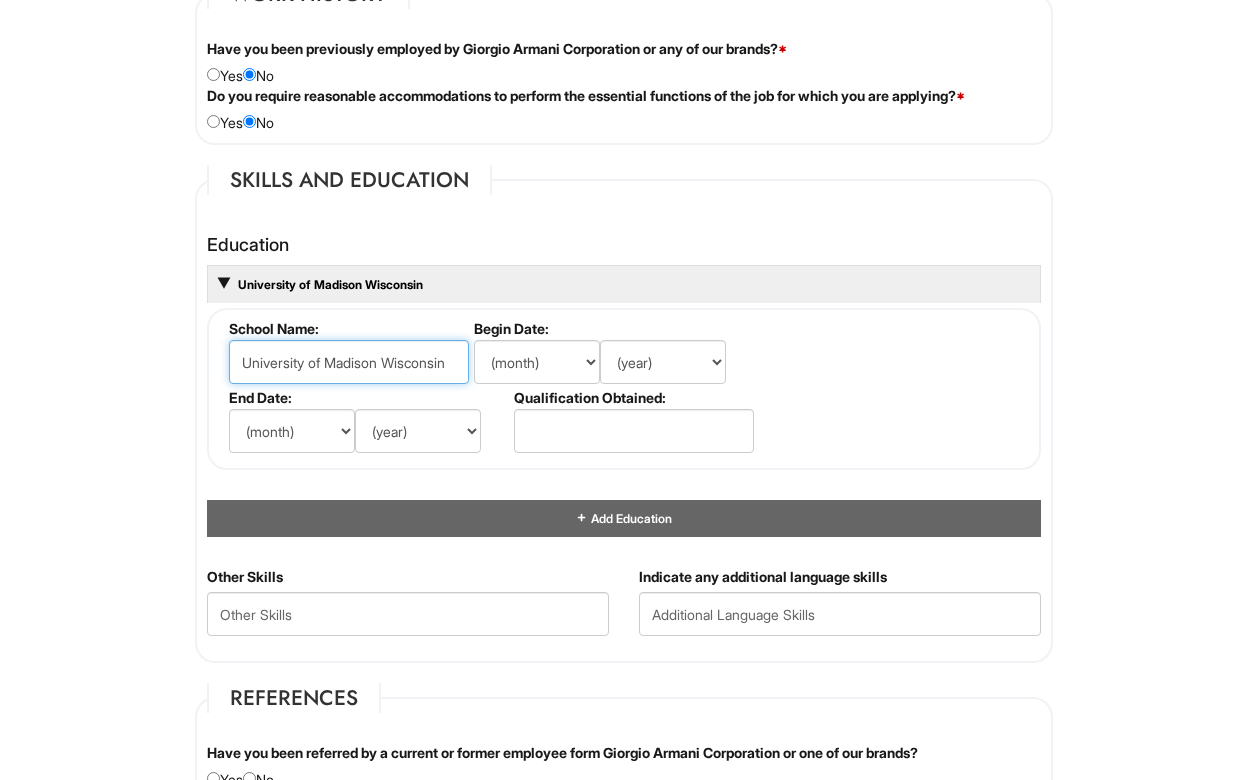 click on "University of Madison Wisconsin" at bounding box center (349, 362) 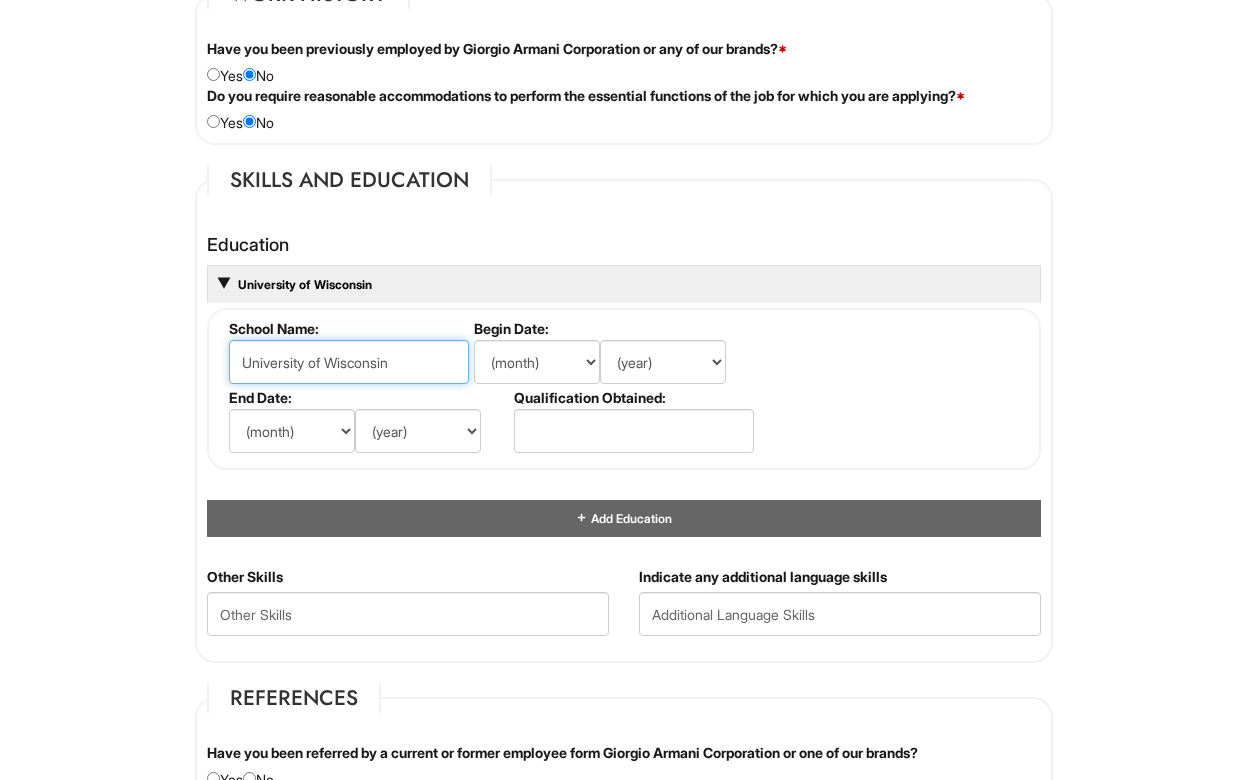 click on "University of Wisconsin" at bounding box center [349, 362] 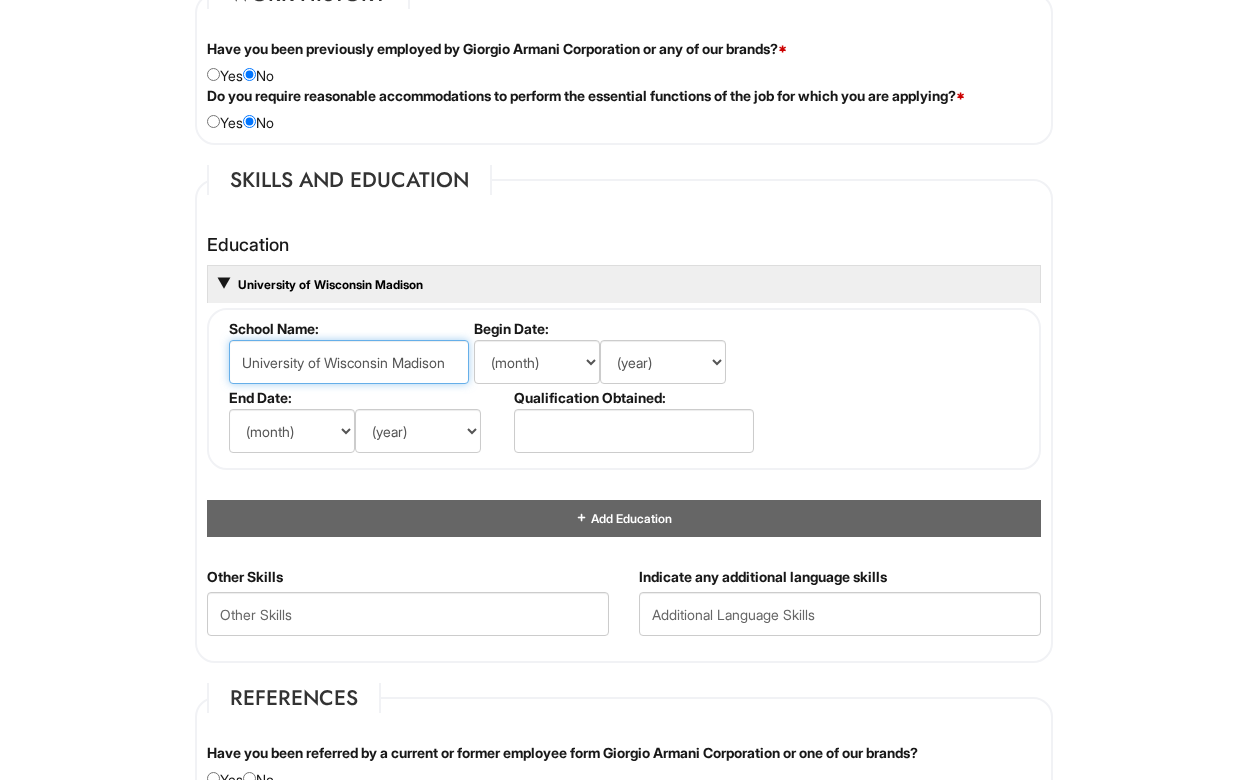type on "University of Wisconsin Madison" 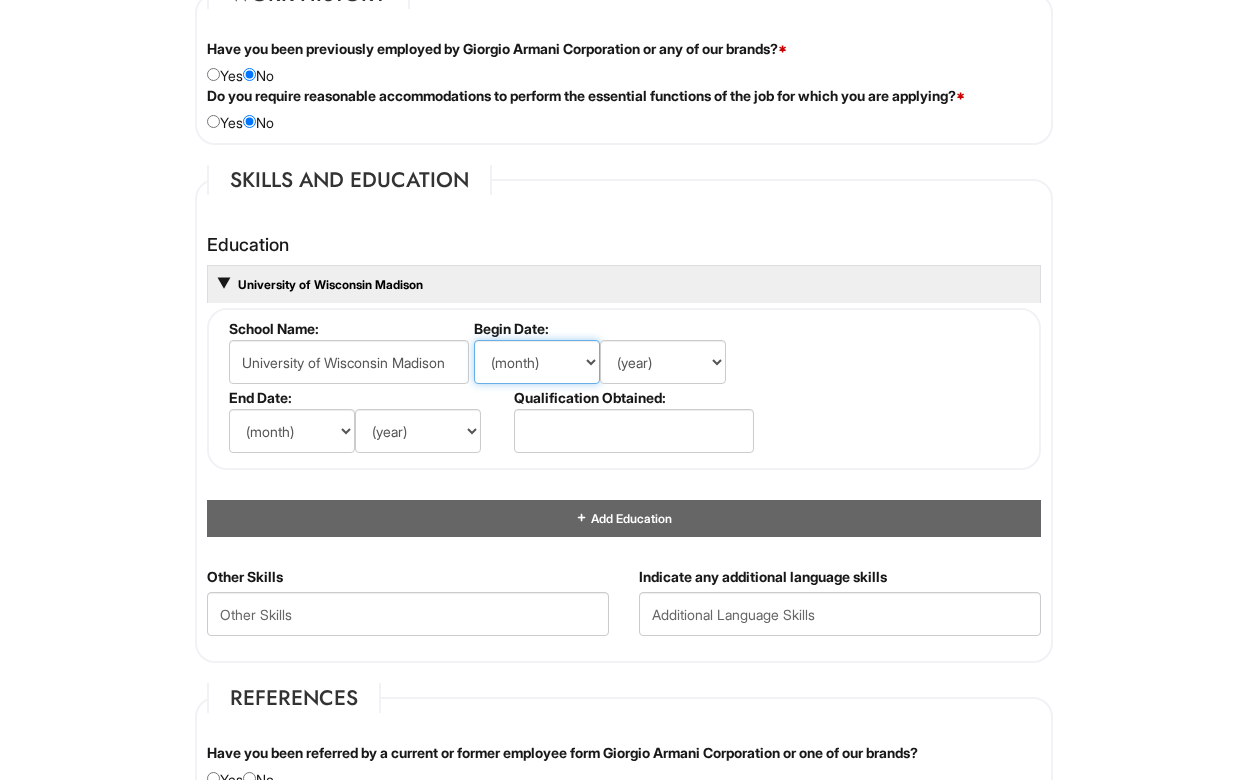 select on "9" 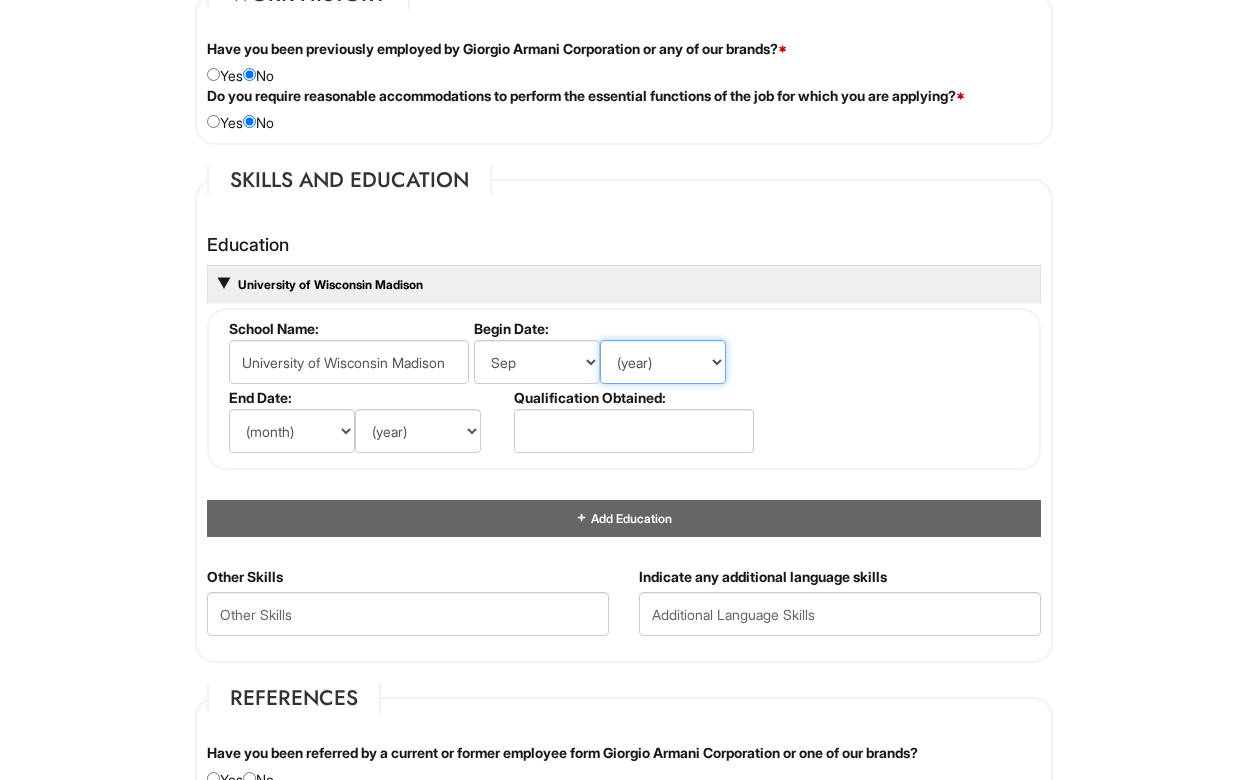 select on "2020" 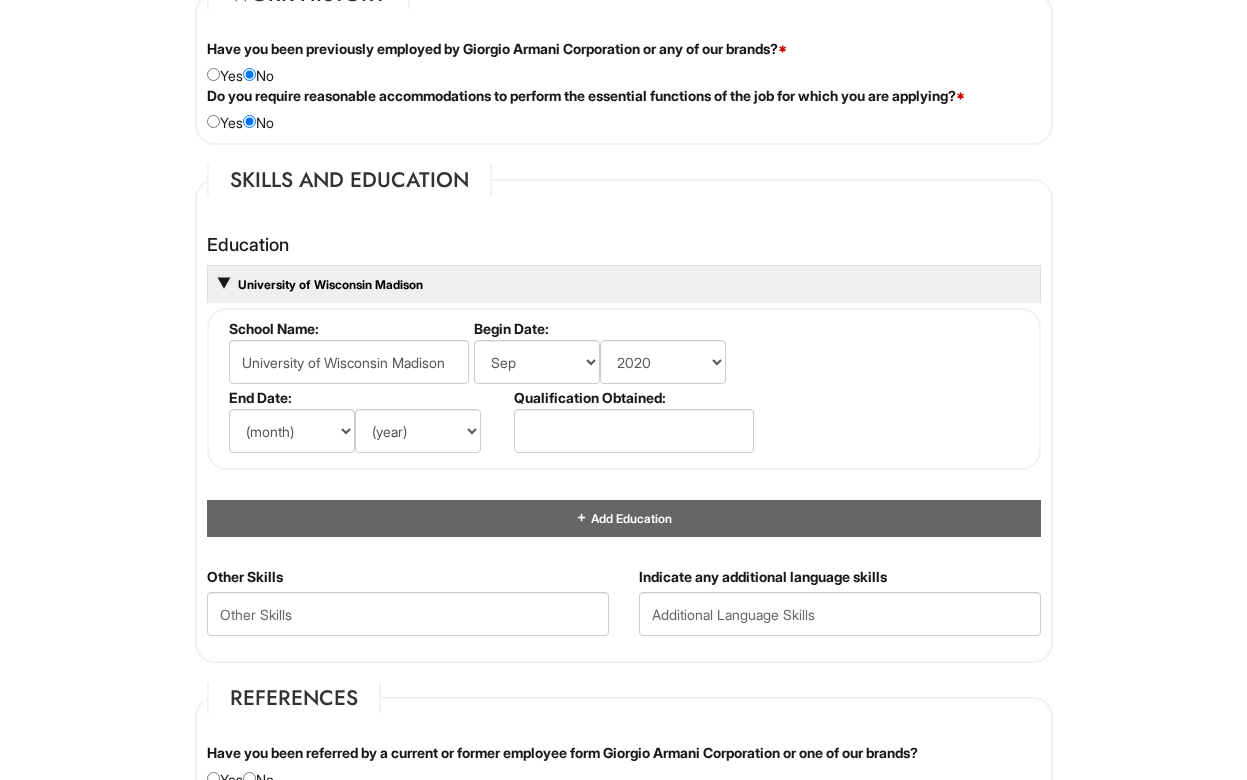 click on "School Name:
University of Wisconsin Madison
Begin Date:
(month) Jan Feb Mar Apr May Jun Jul Aug Sep Oct Nov Dec (year) 2029 2028 2027 2026 2025 2024 2023 2022 2021 2020 2019 2018 2017 2016 2015 2014 2013 2012 2011 2010 2009 2008 2007 2006 2005 2004 2003 2002 2001 2000 1999 1998 1997 1996 1995 1994 1993 1992 1991 1990 1989 1988 1987 1986 1985 1984 1983 1982 1981 1980 1979 1978 1977 1976 1975 1974 1973 1972 1971 1970 1969 1968 1967 1966 1965 1964 1963 1962 1961 1960 1959 1958 1957 1956 1955 1954 1953 1952 1951 1950 1949 1948 1947 1946  --  2030 2031 2032 2033 2034 2035 2036 2037 2038 2039 2040 2041 2042 2043 2044 2045 2046 2047 2048 2049 2050 2051 2052 2053 2054 2055 2056 2057 2058 2059 2060 2061 2062 2063 2064
End Date:
(month) Jan Feb Mar Apr May Jun Jul Aug Sep Oct Nov Dec (year) 2029 2028 2027 2026 2025 2024 2023 2022 2021 2020 2019 2018 2017 2016 2015 2014 2013 2012 2011 2010 2009 2008 2007 2006 2005 2004 2003 2002 2001 2000 1999 1998 1997 1996 1995 1994 1993 1992 1991 1990" at bounding box center (624, 389) 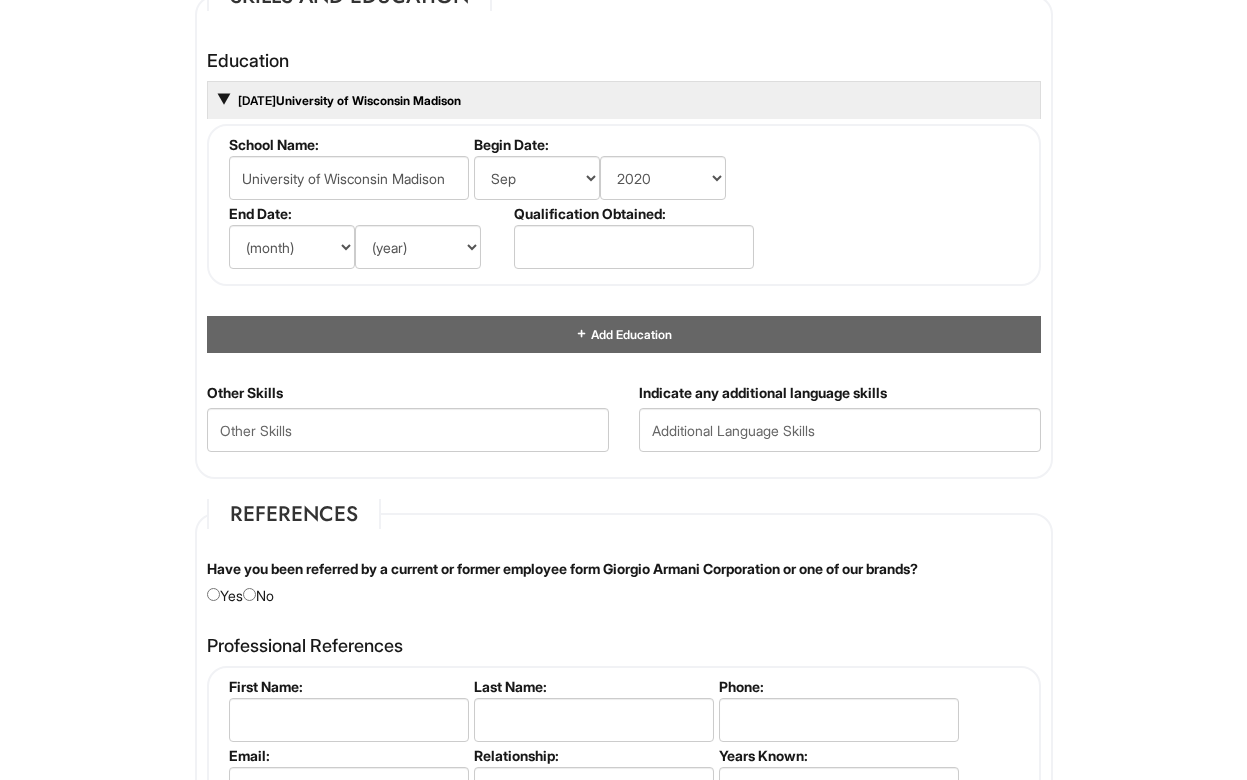 scroll, scrollTop: 1889, scrollLeft: 0, axis: vertical 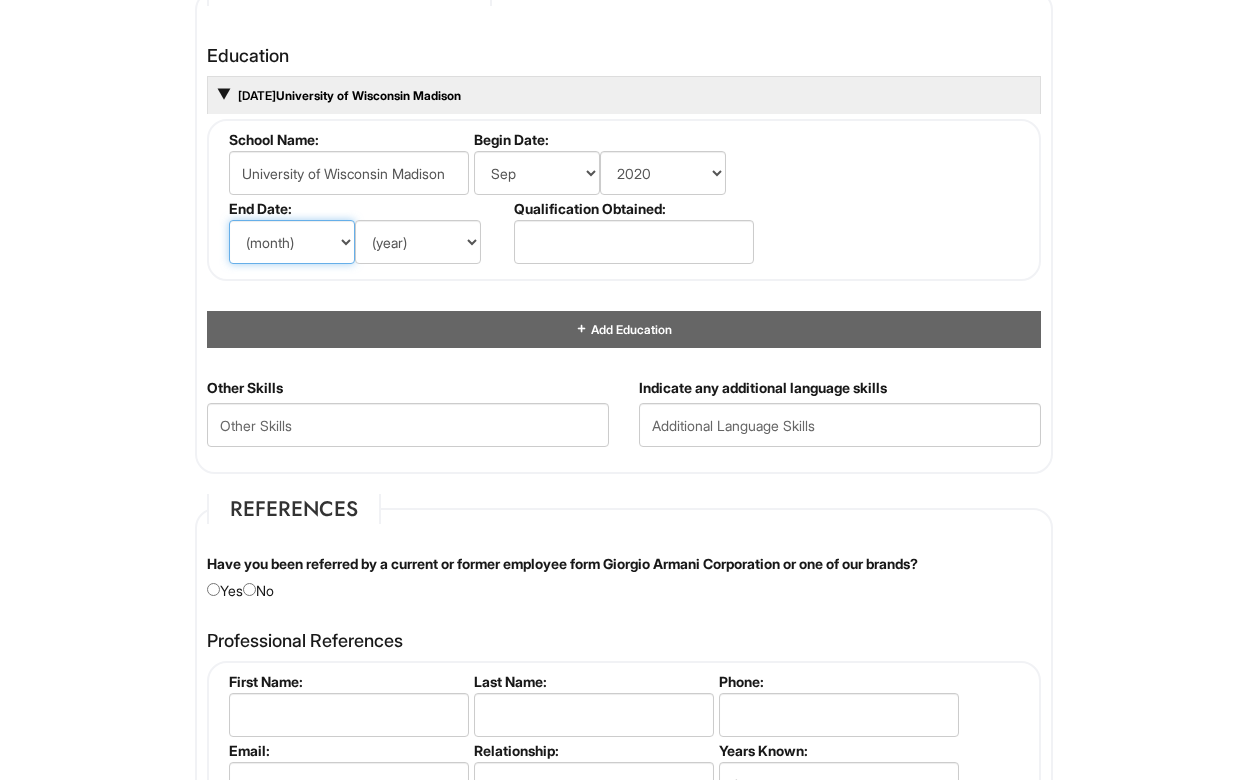 select on "5" 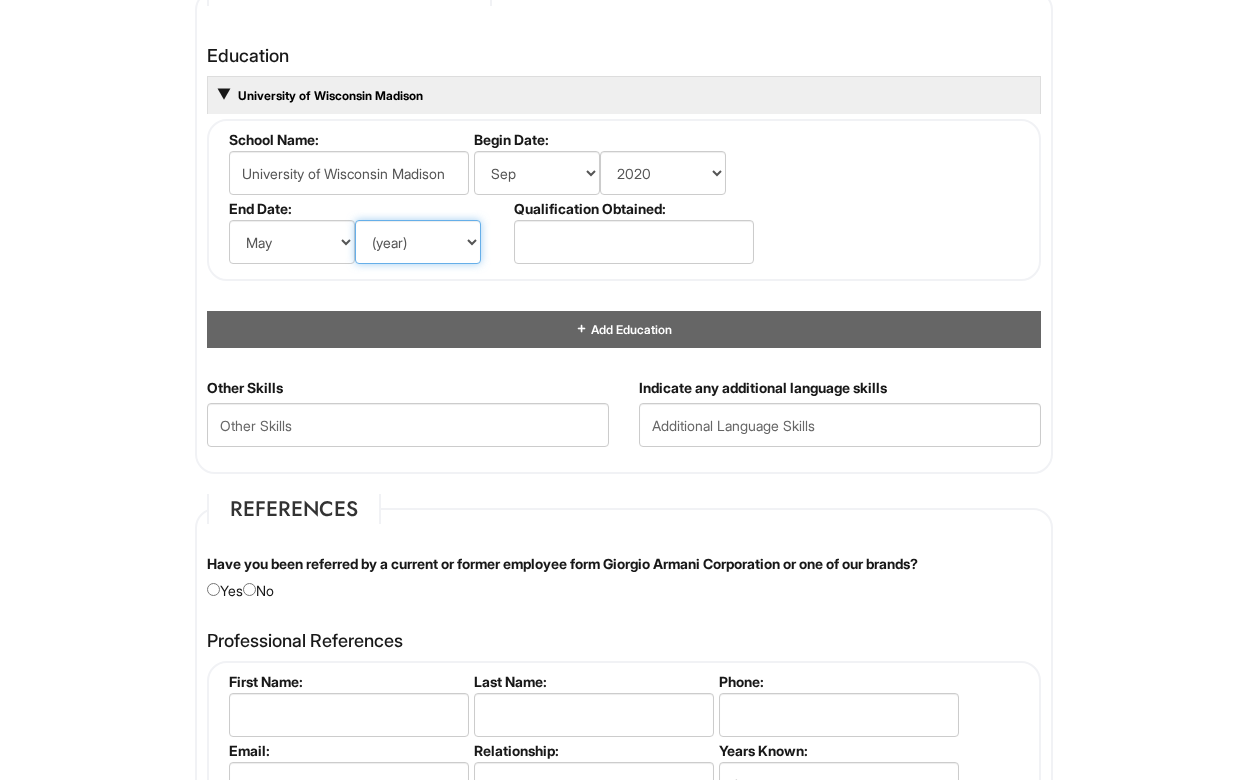select on "2024" 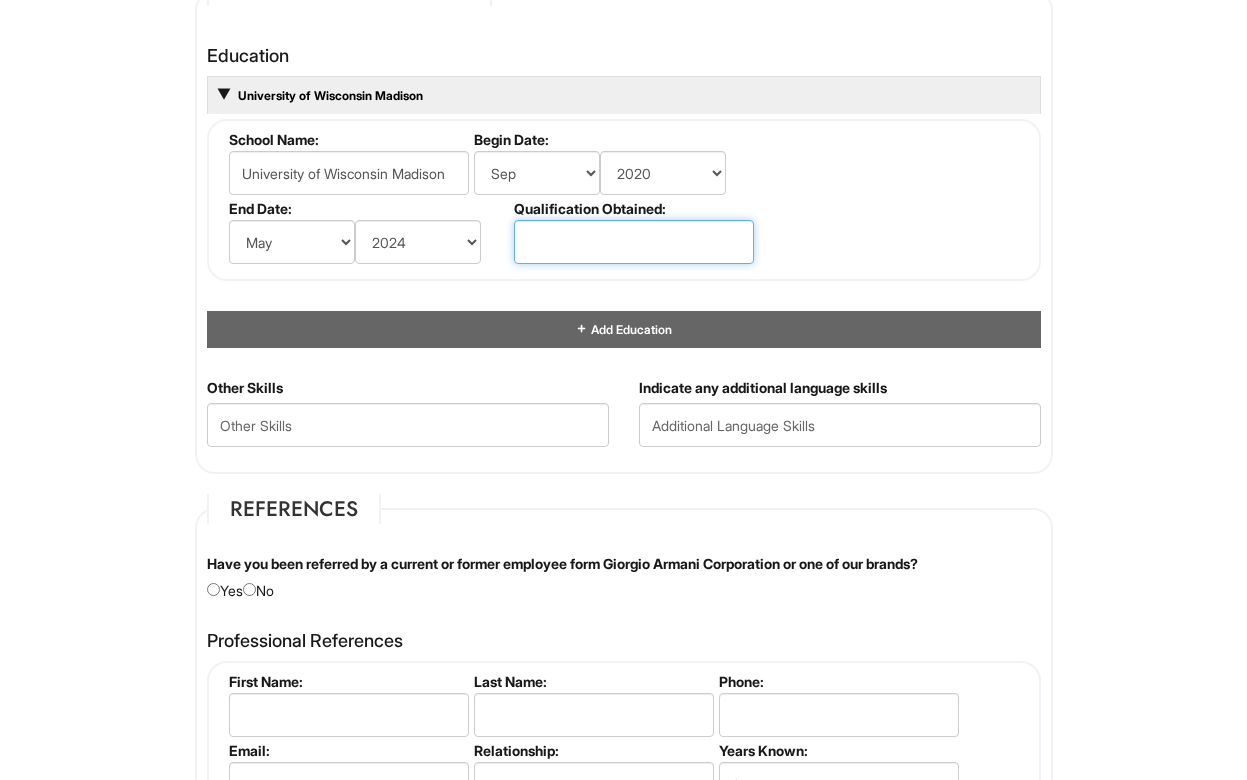 click at bounding box center (634, 242) 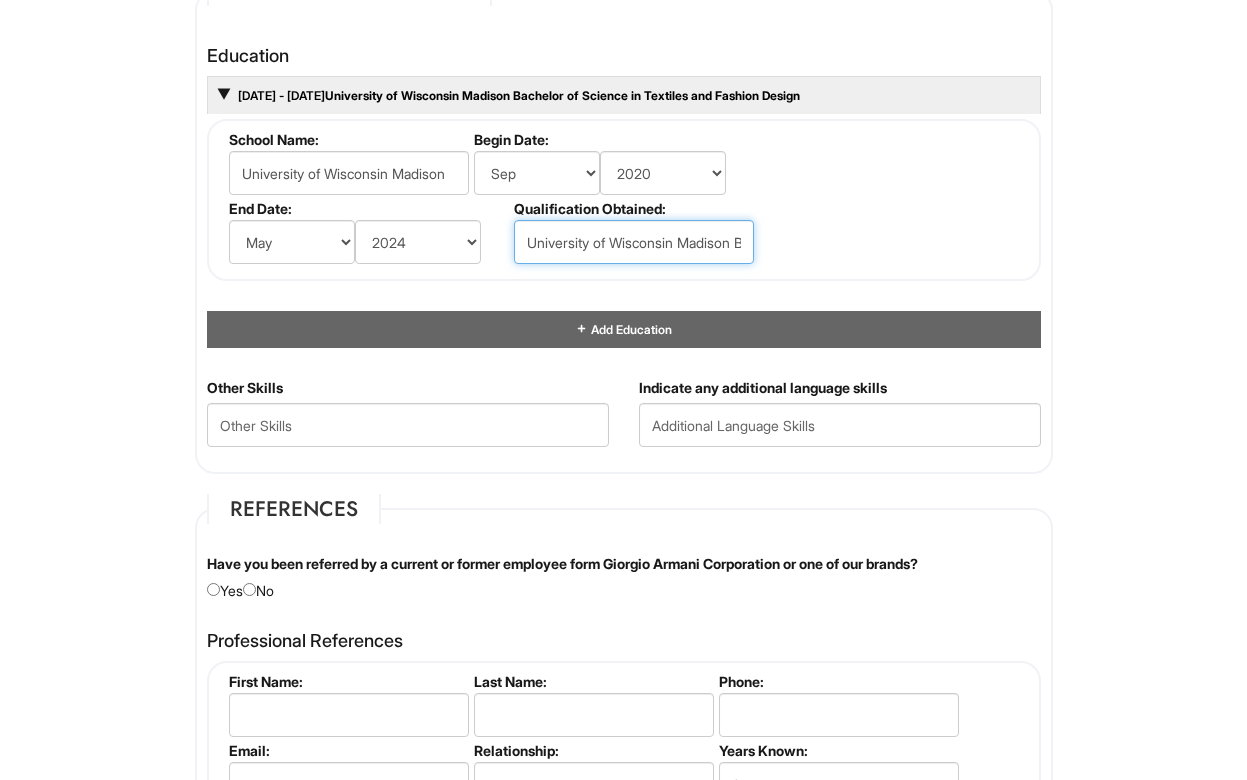 type on "Bachelor of Science in Textiles and Fashion Design" 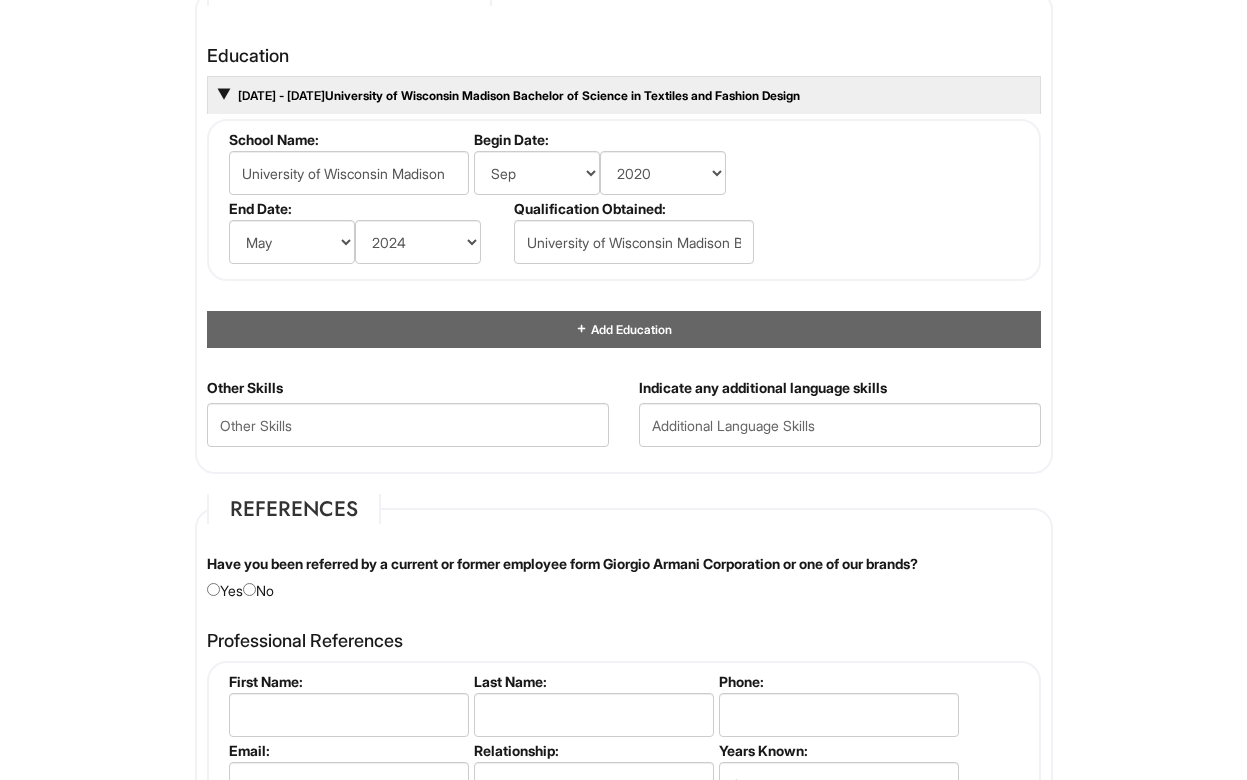 click on "Please Complete This Form 1 2 3 Operations Associate, Giorgio Armani PLEASE COMPLETE ALL REQUIRED FIELDS
We are an Equal Opportunity Employer. All persons shall have the opportunity to be considered for employment without regard to their race, color, creed, religion, national origin, ancestry, citizenship status, age, disability, gender, sex, sexual orientation, veteran status, genetic information or any other characteristic protected by applicable federal, state or local laws. We will endeavor to make a reasonable accommodation to the known physical or mental limitations of a qualified applicant with a disability unless the accommodation would impose an undue hardship on the operation of our business. If you believe you require such assistance to complete this form or to participate in an interview, please let us know.
Personal Information
Last Name  *   Taylor
First Name  *   Hannan
Middle Name
E-mail Address  *   taylor@hannan.com
Phone  *   3109359209
LinkedIn URL" at bounding box center [623, 64] 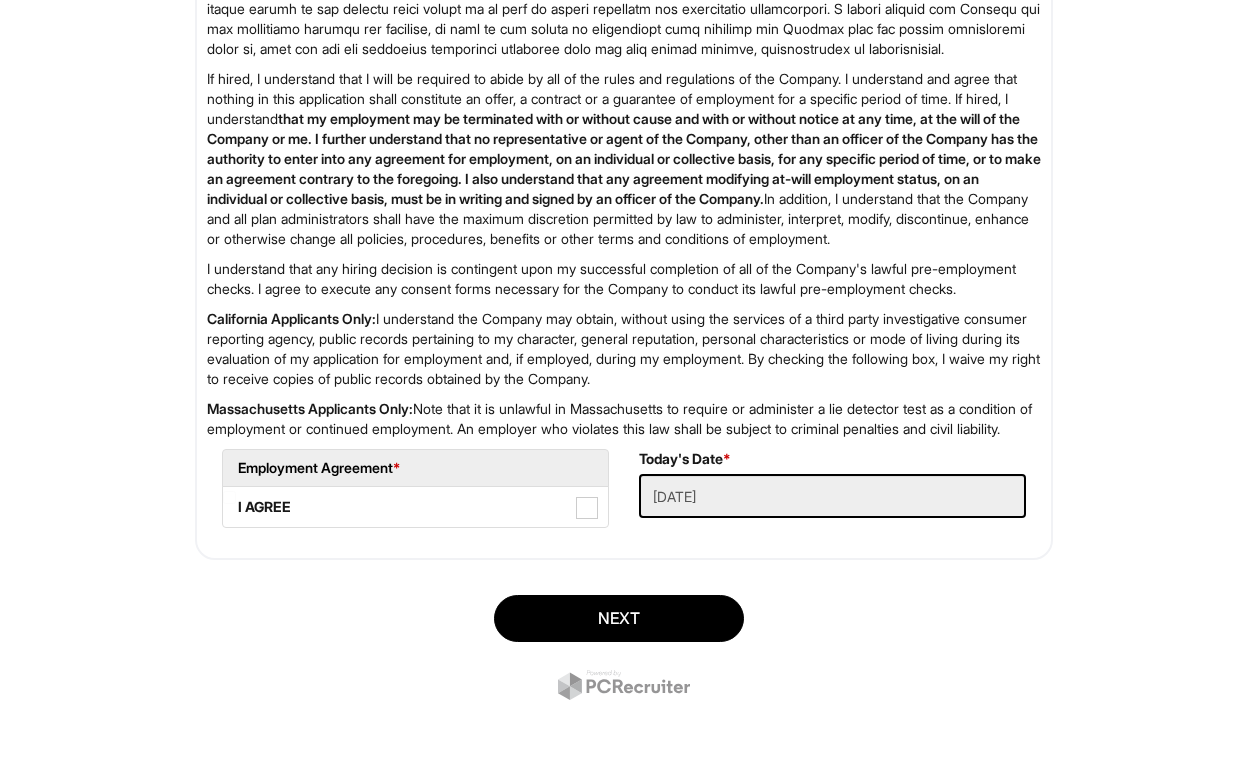 scroll, scrollTop: 3198, scrollLeft: 0, axis: vertical 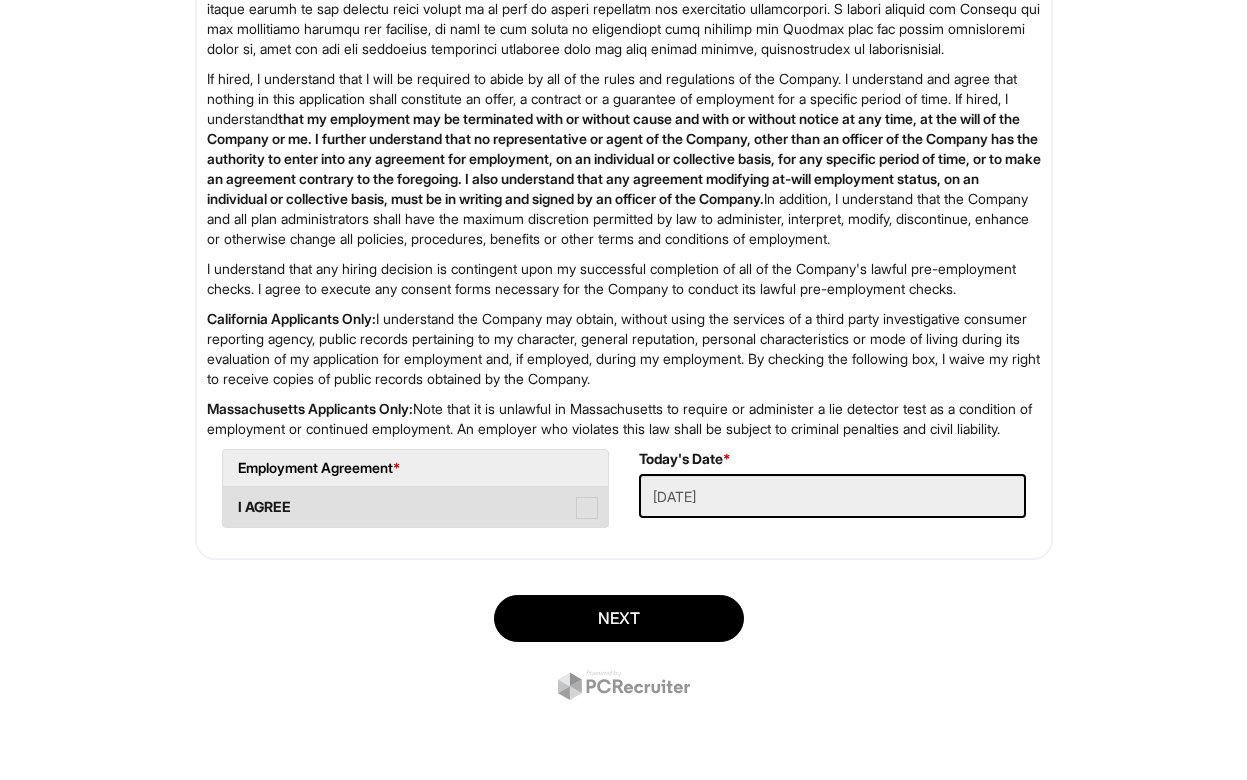 click on "I AGREE" at bounding box center [415, 507] 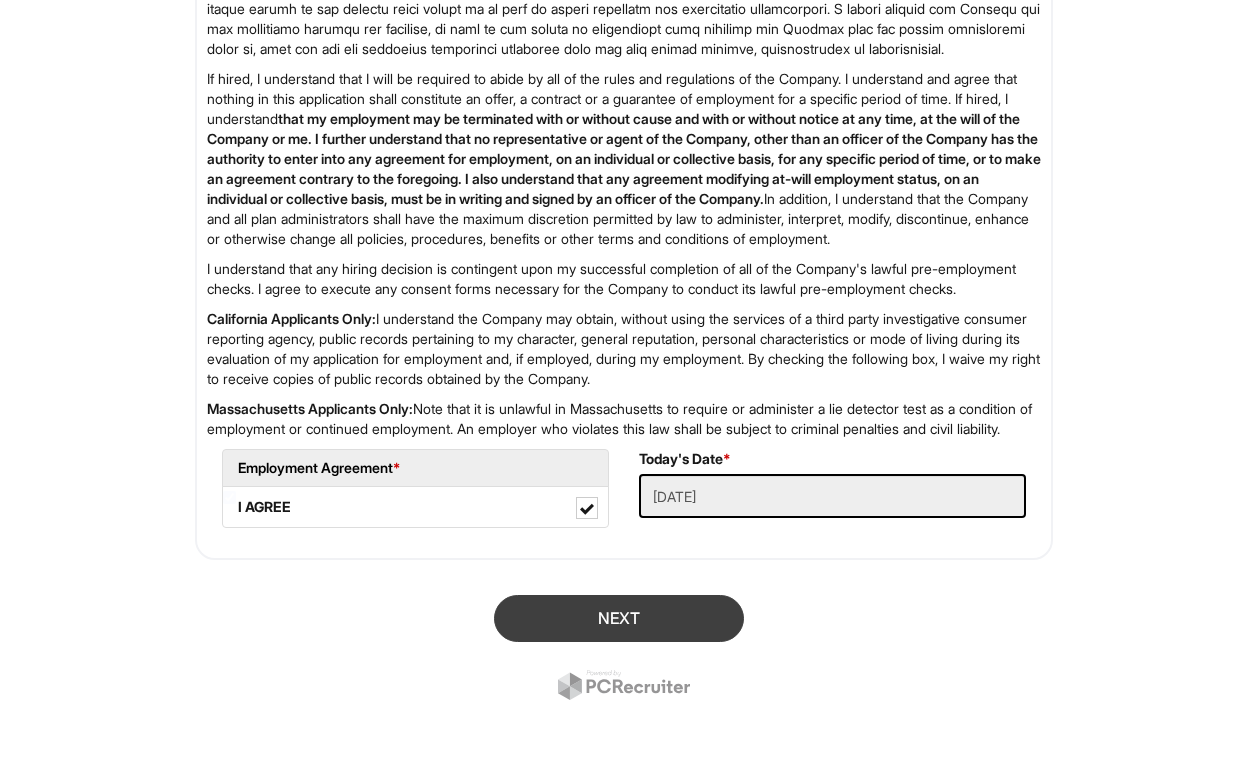 click on "Next" at bounding box center (619, 618) 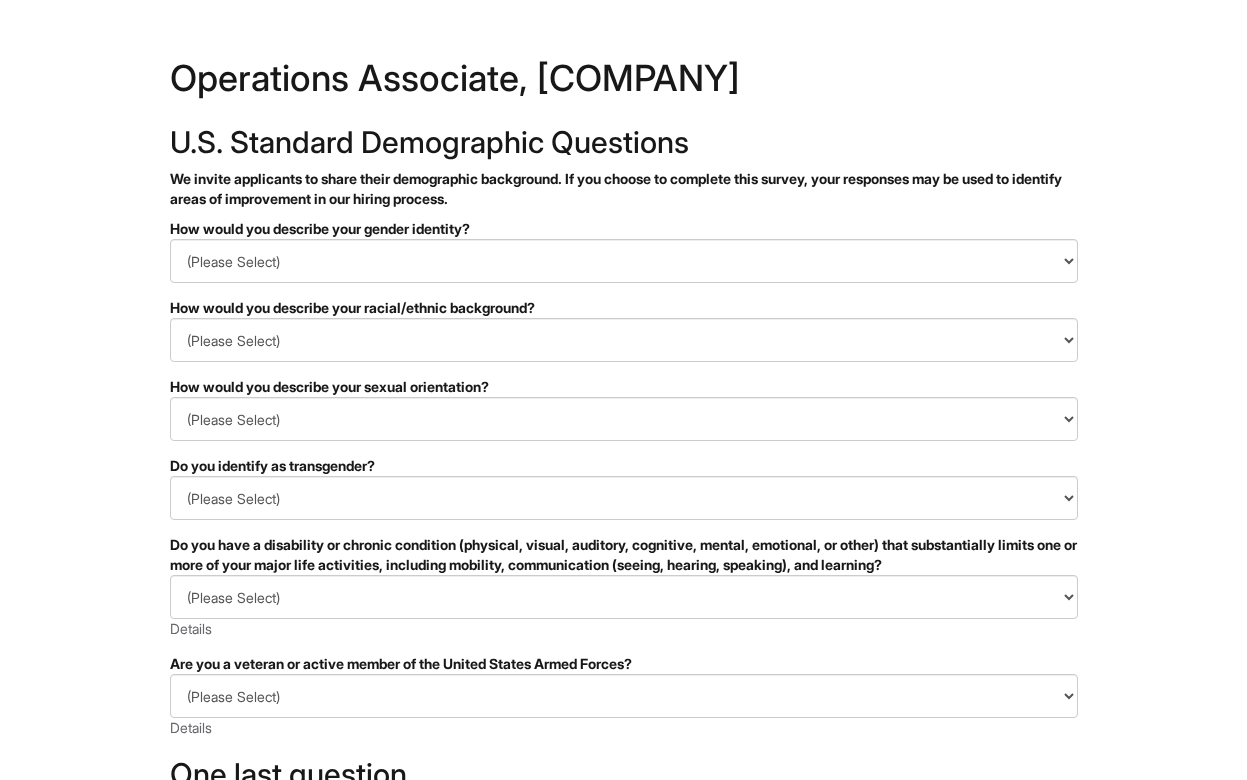 scroll, scrollTop: 19, scrollLeft: 0, axis: vertical 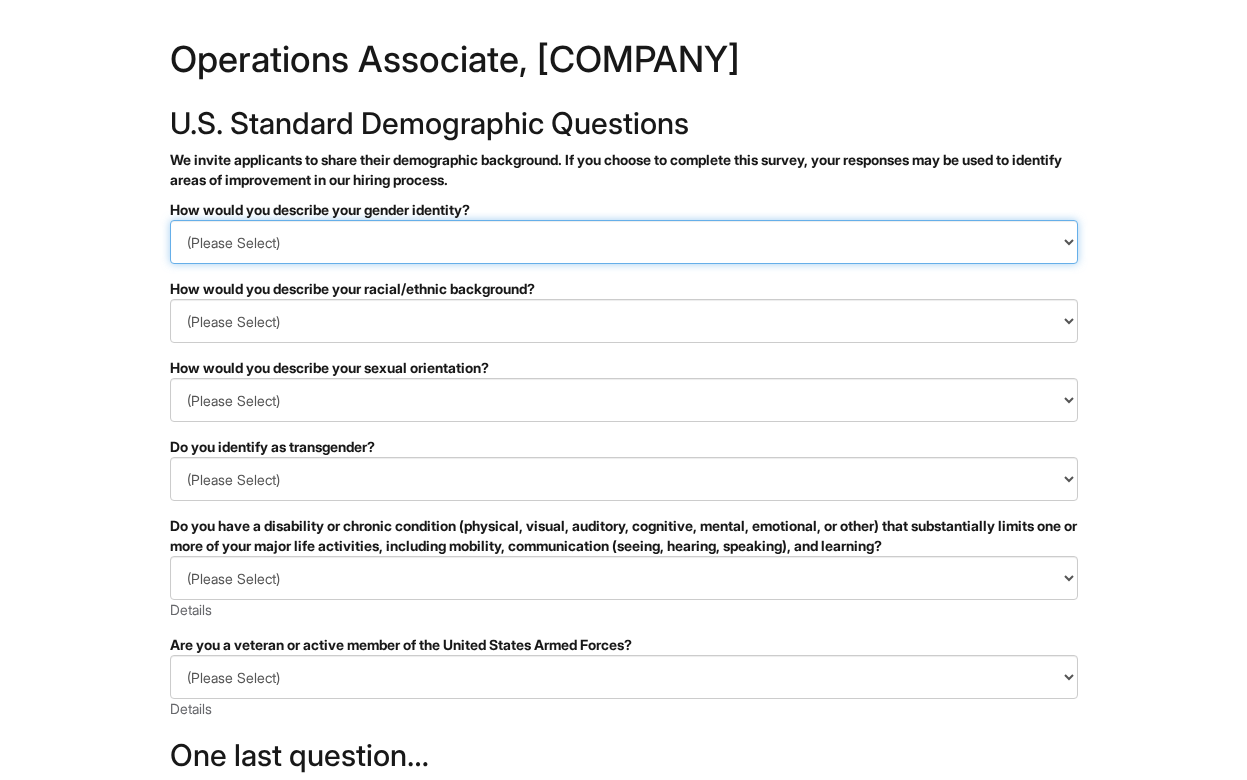 select on "Woman" 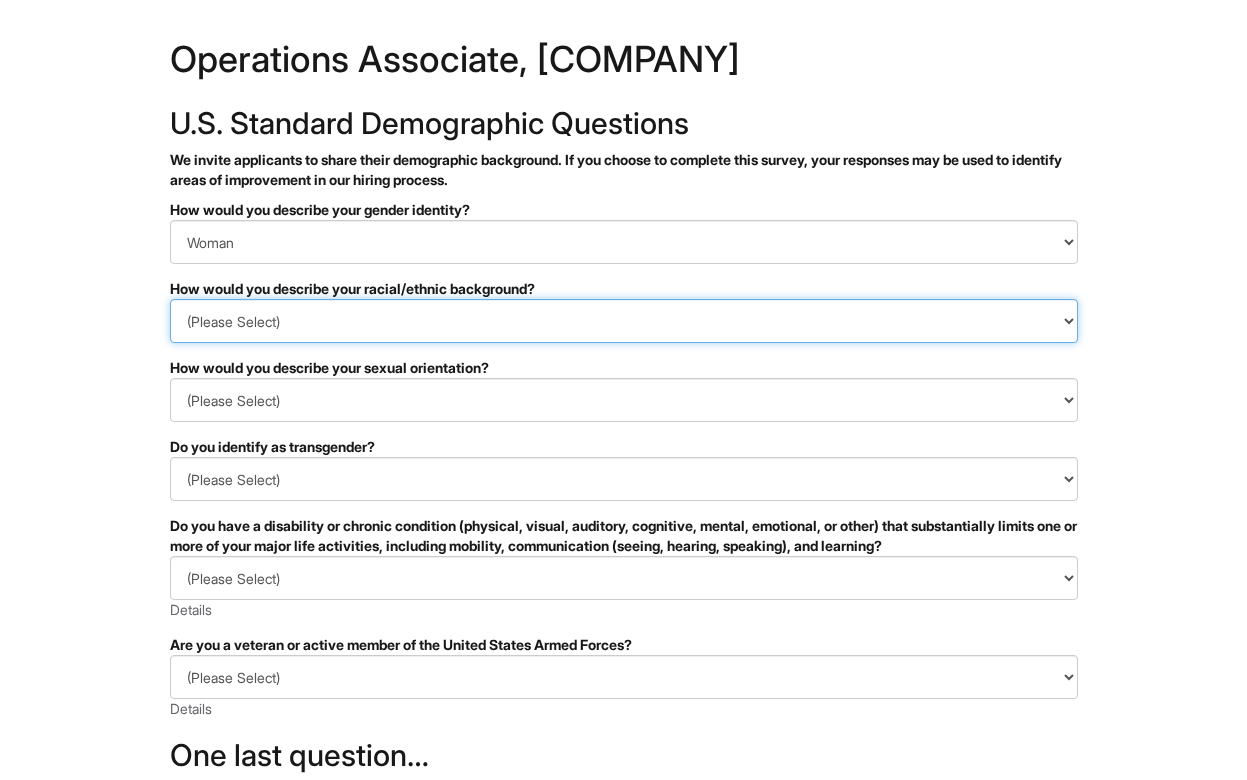 select on "White or European" 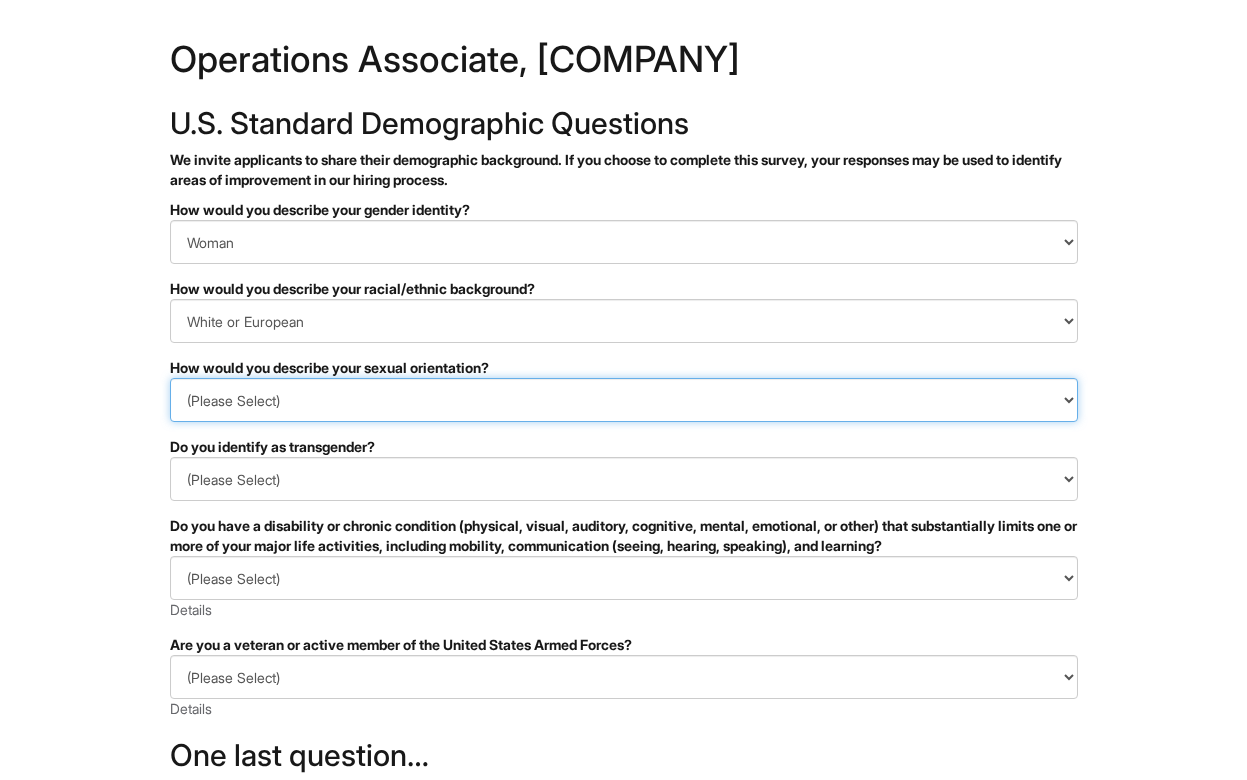 select on "Heterosexual" 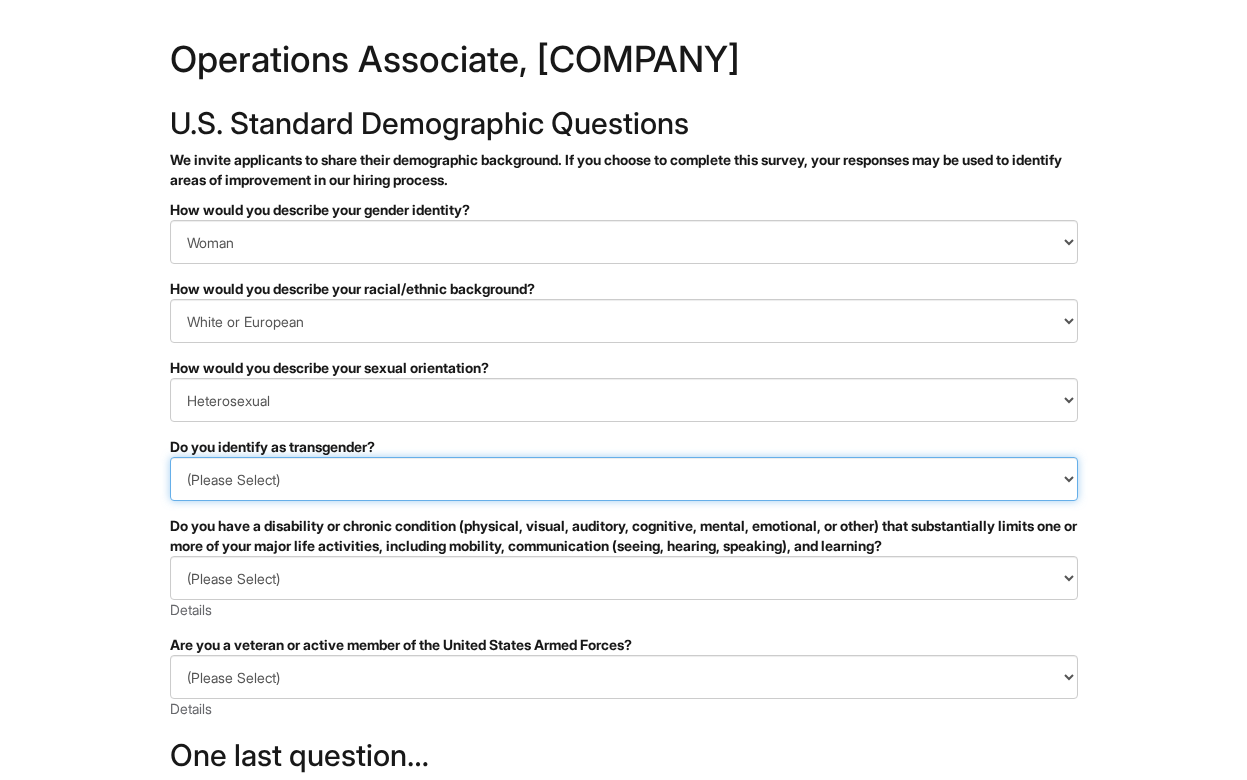 select on "No" 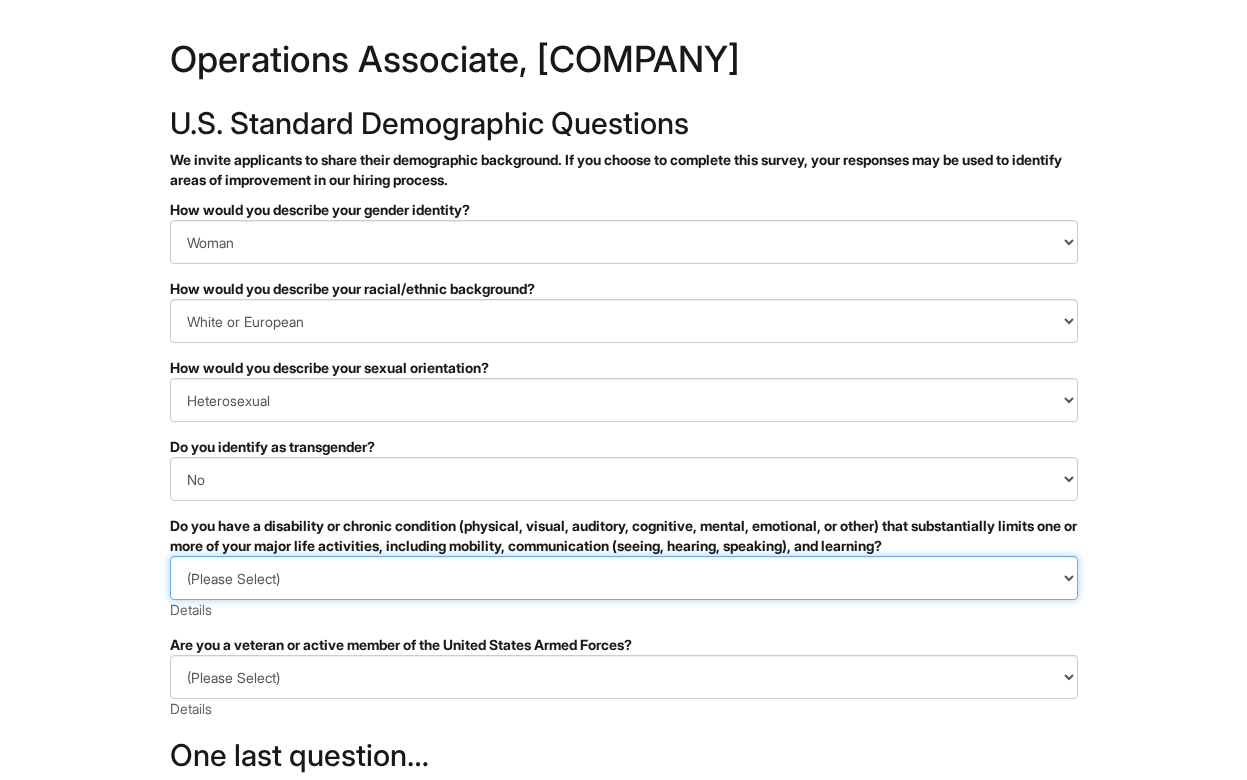 select on "NO, I DON'T HAVE A DISABILITY" 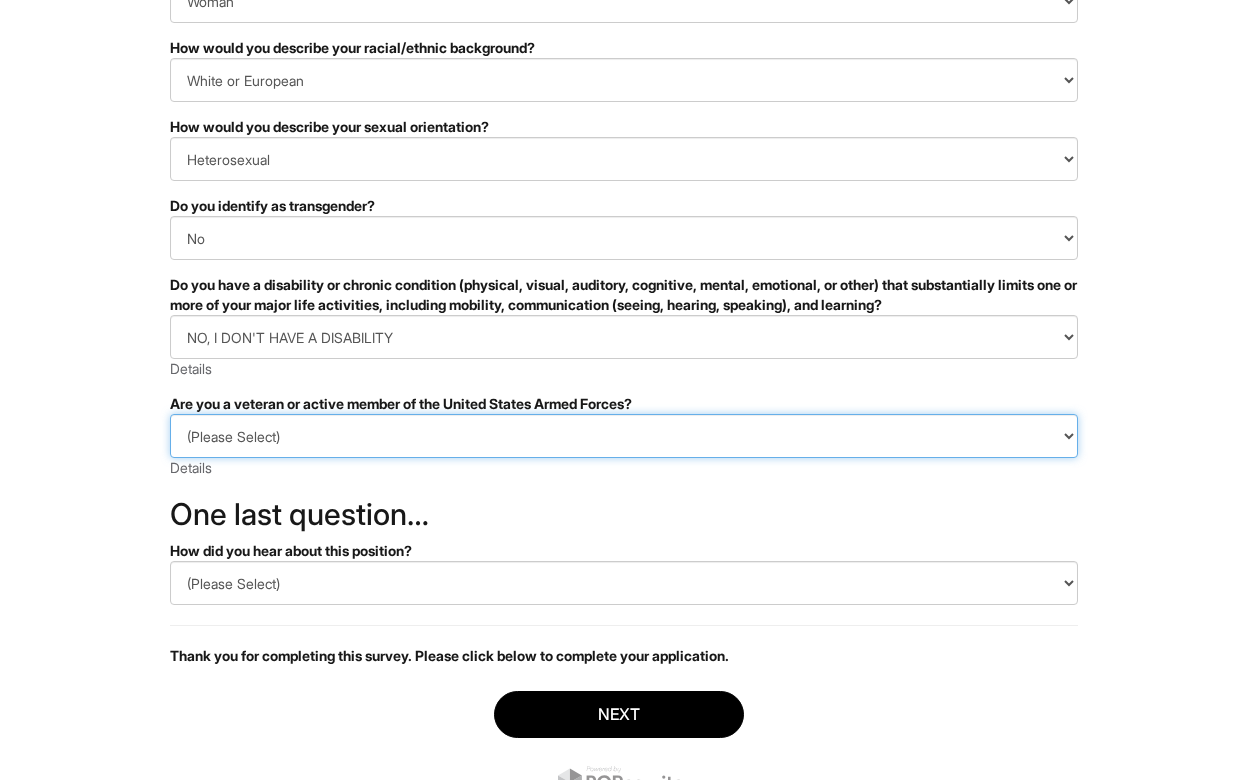 scroll, scrollTop: 269, scrollLeft: 0, axis: vertical 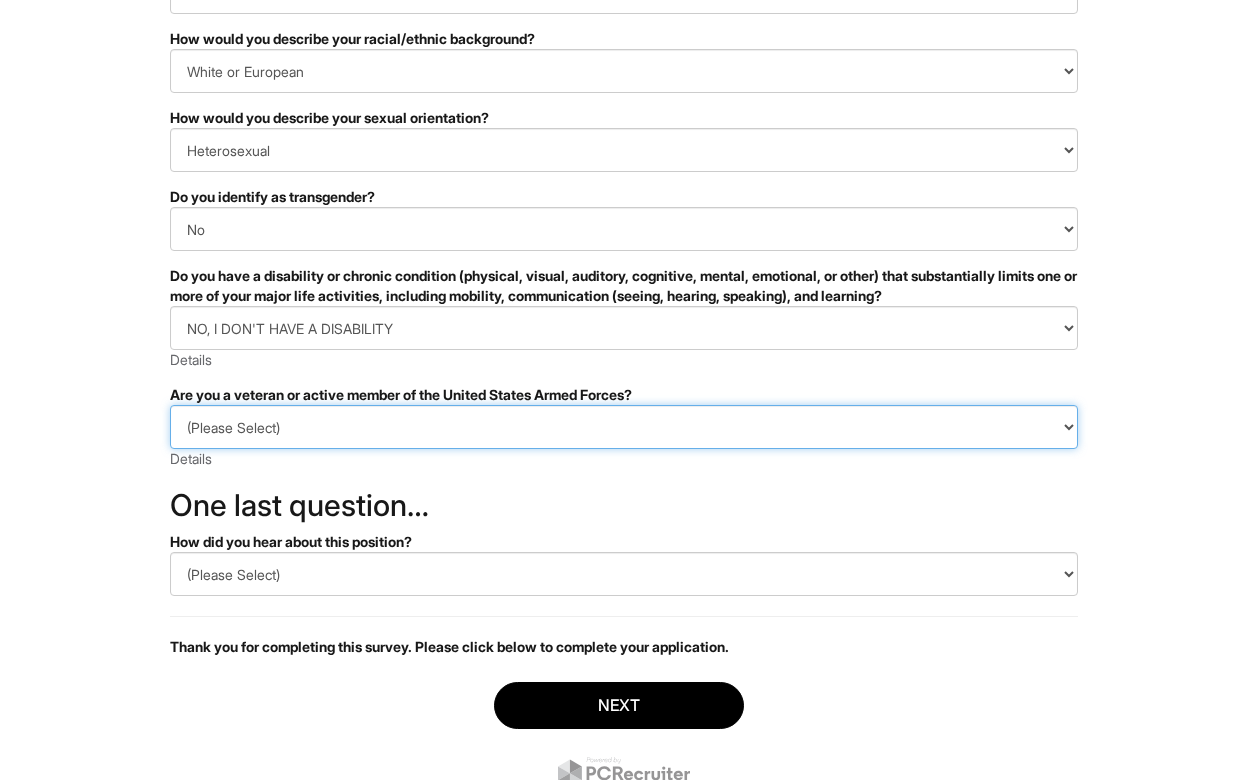 select on "I AM NOT A PROTECTED VETERAN" 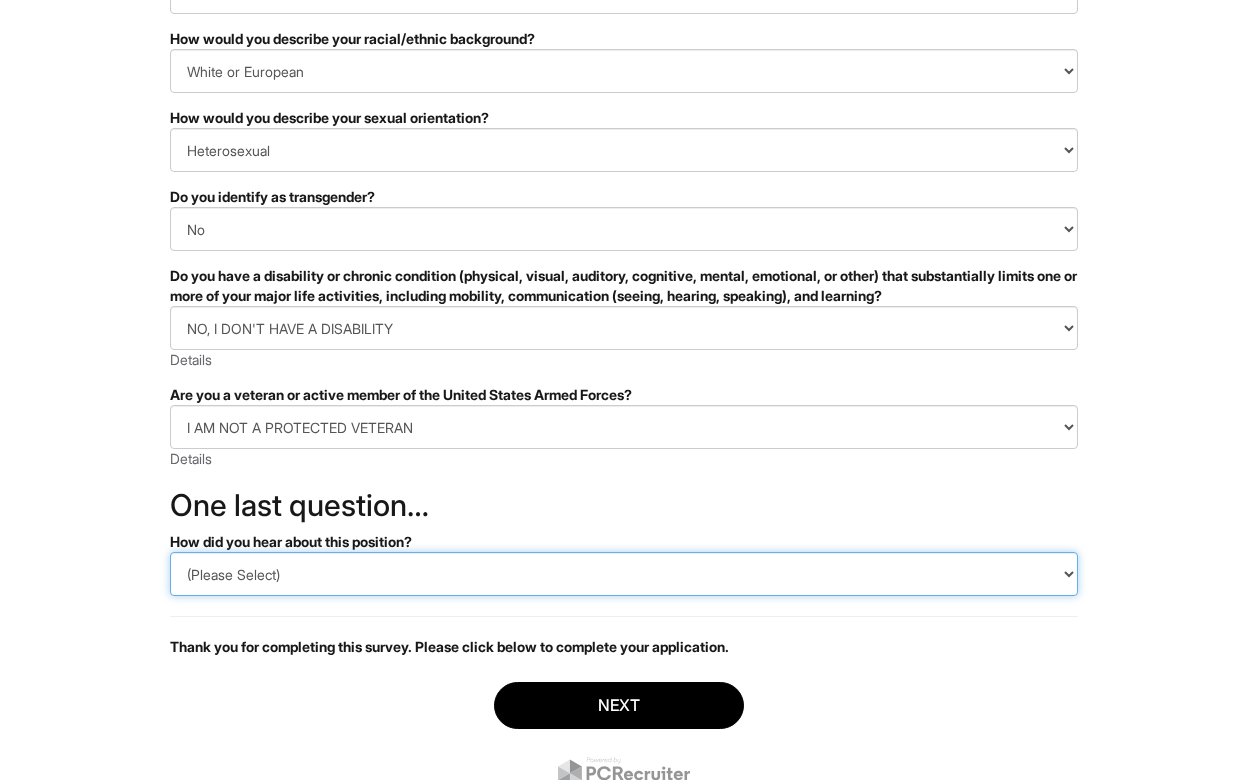 select on "LinkedIn" 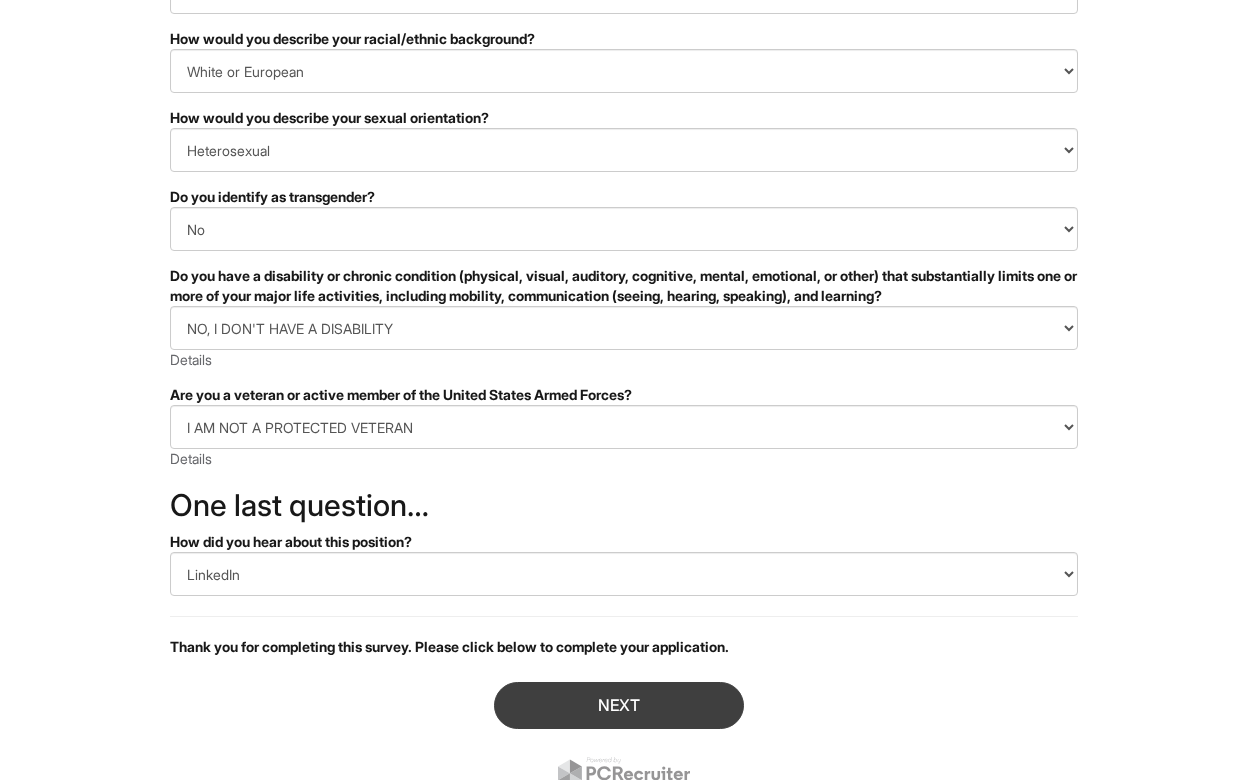 click on "Next" at bounding box center (619, 705) 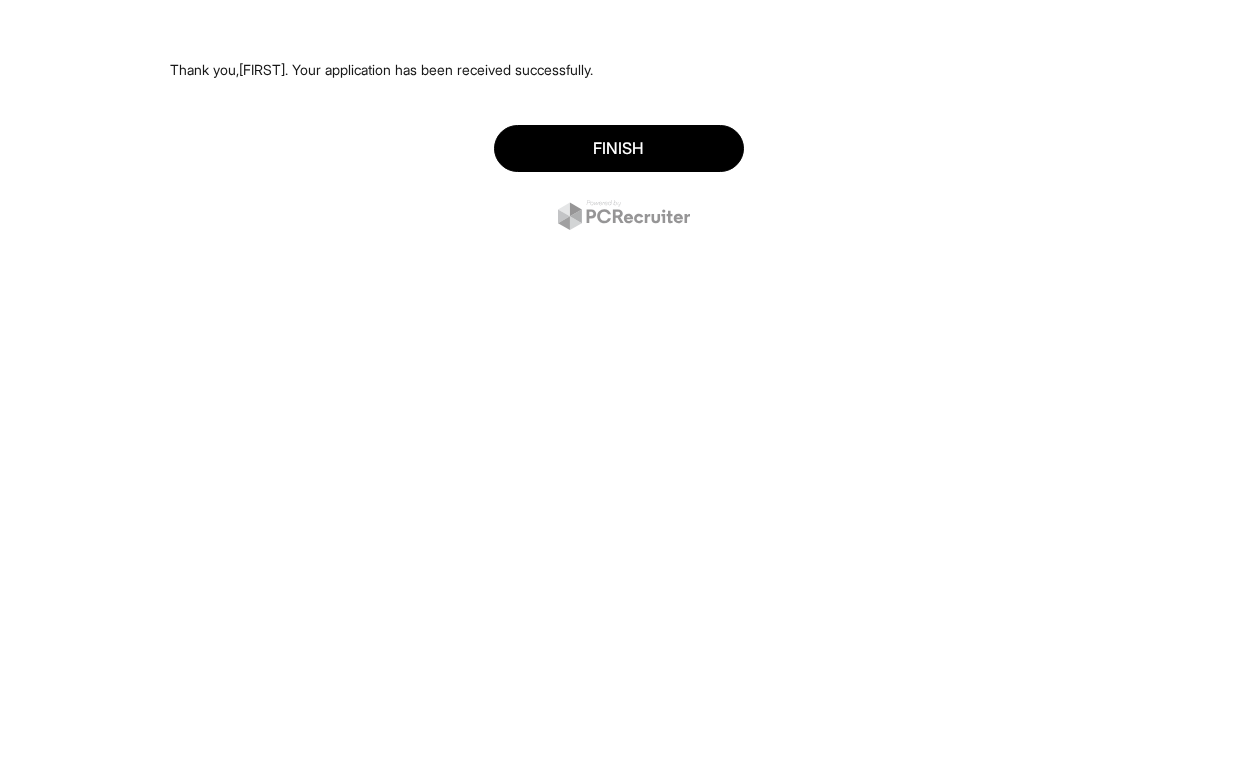 scroll, scrollTop: 0, scrollLeft: 0, axis: both 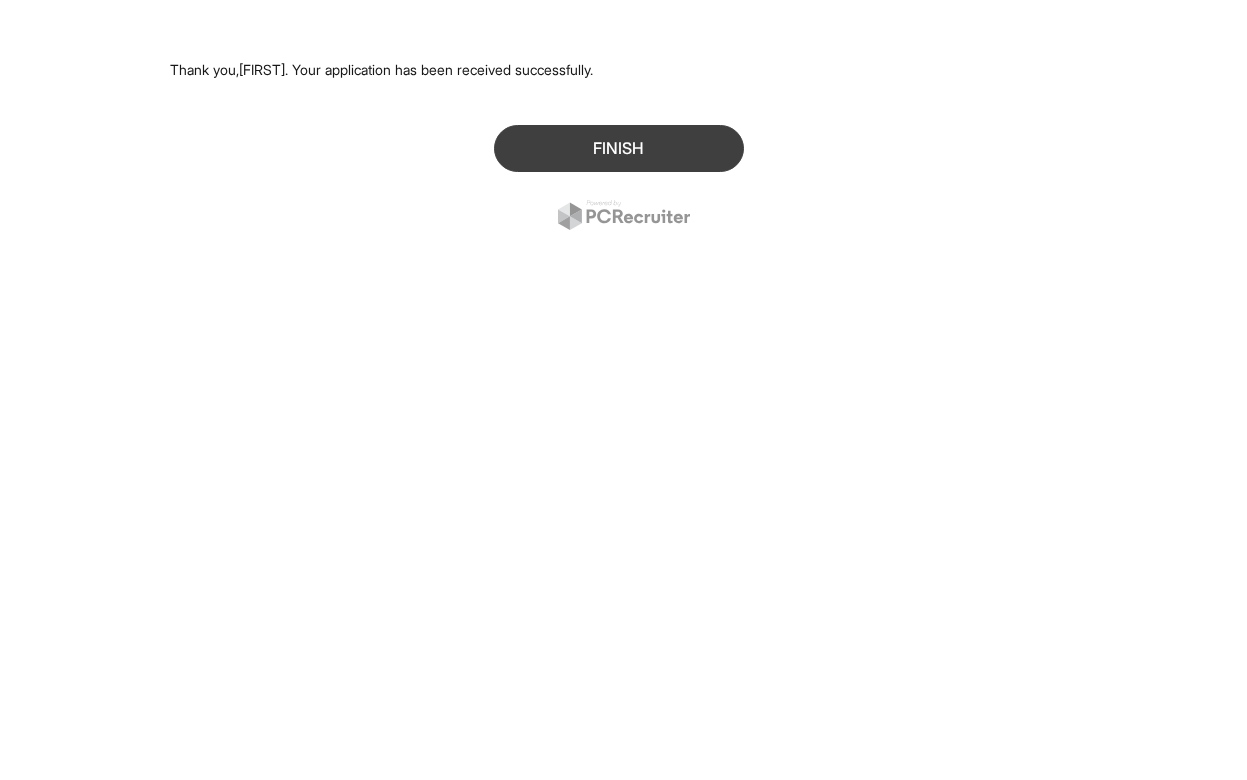 click on "Finish" at bounding box center [619, 148] 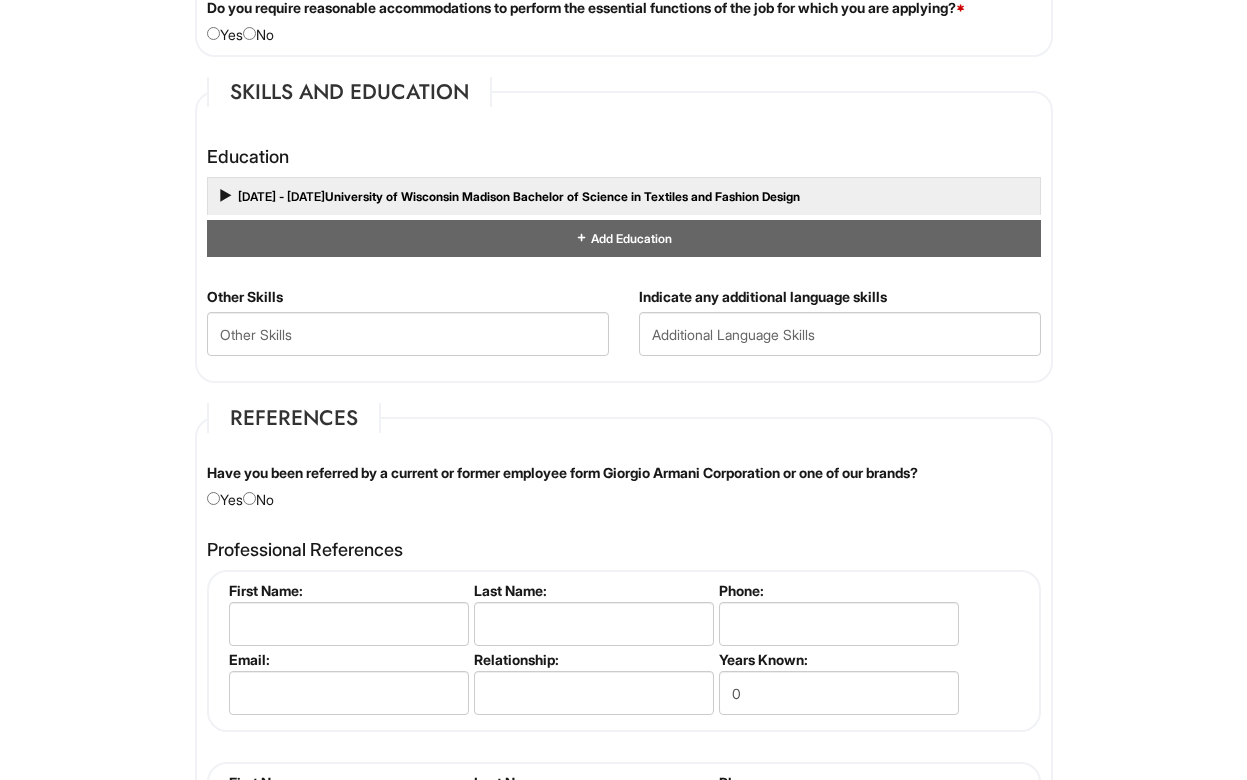 scroll, scrollTop: 1790, scrollLeft: 0, axis: vertical 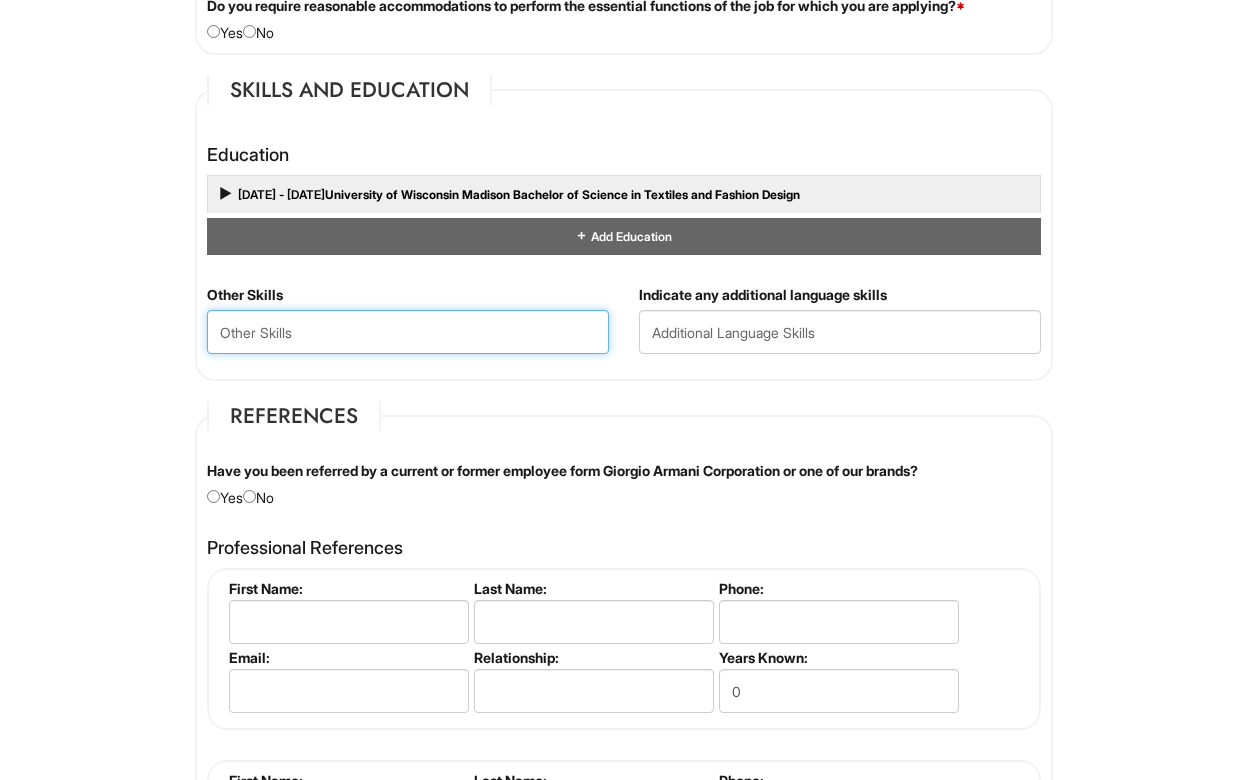 click at bounding box center (408, 332) 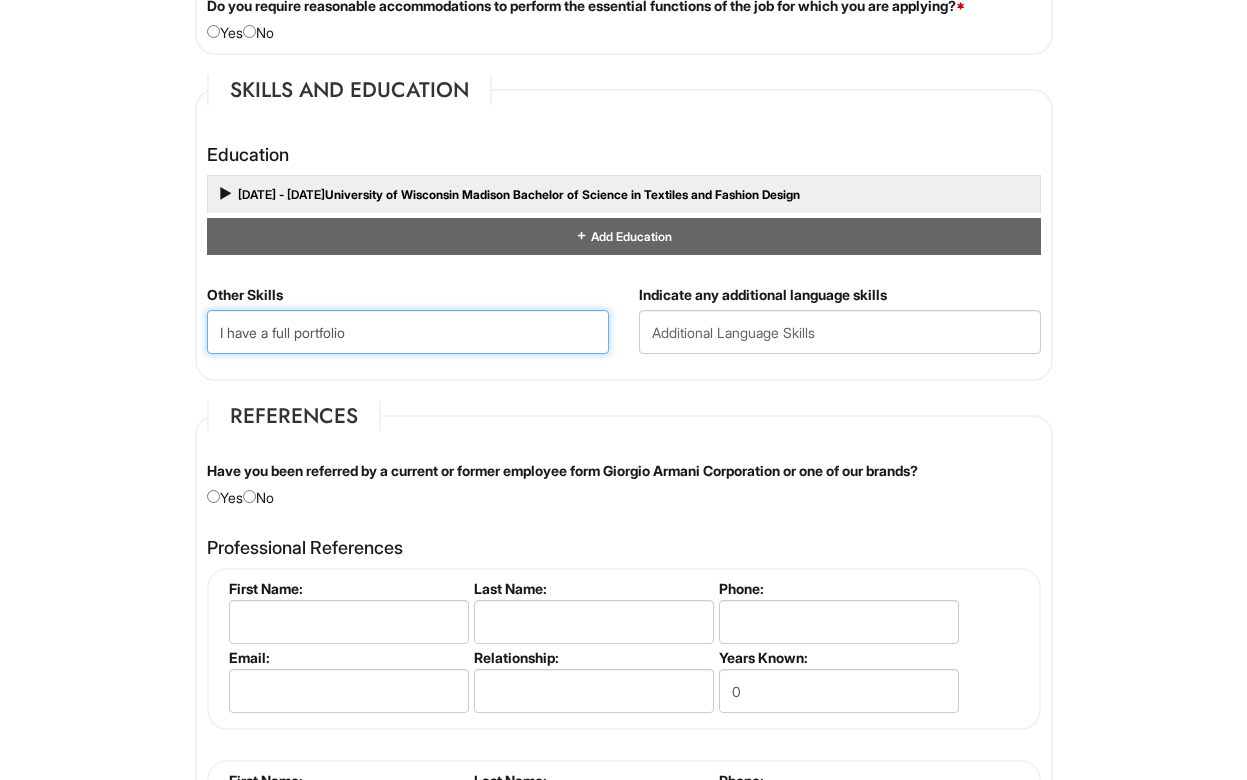 click on "I have a full portfolio" at bounding box center (408, 332) 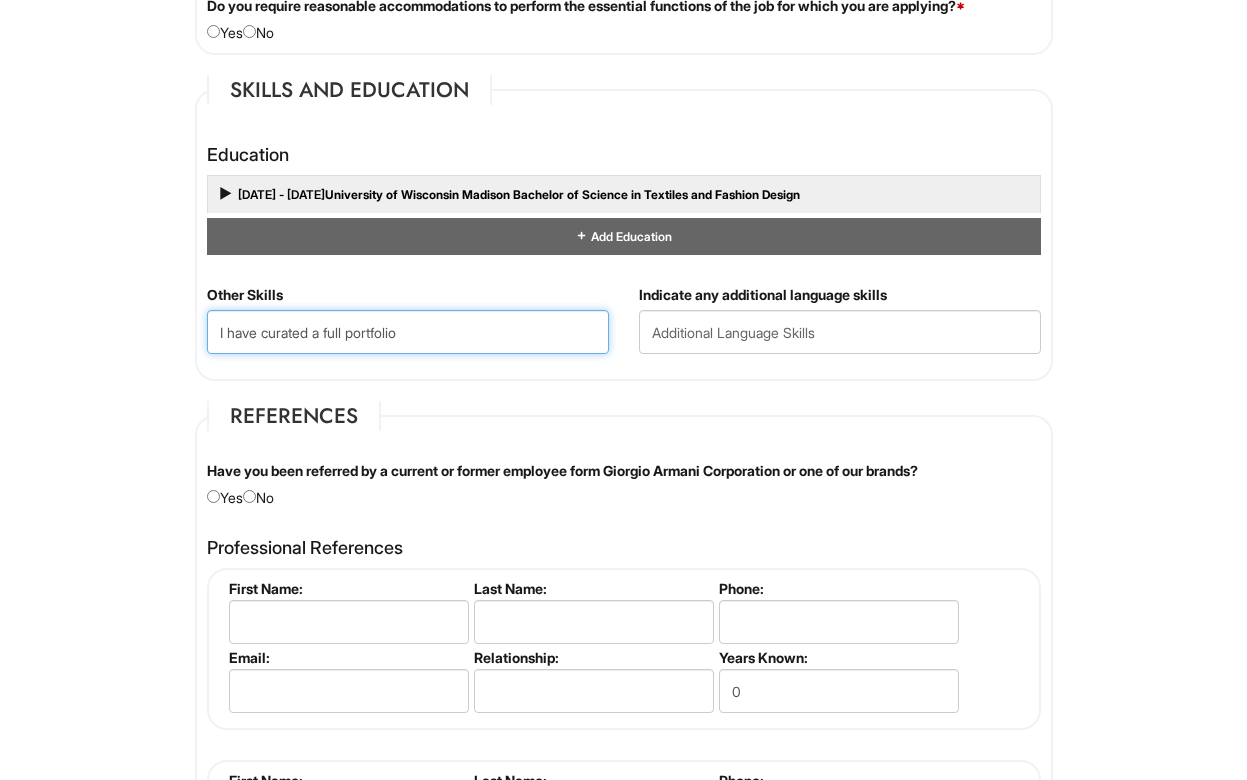 click on "I have curated a full portfolio" at bounding box center (408, 332) 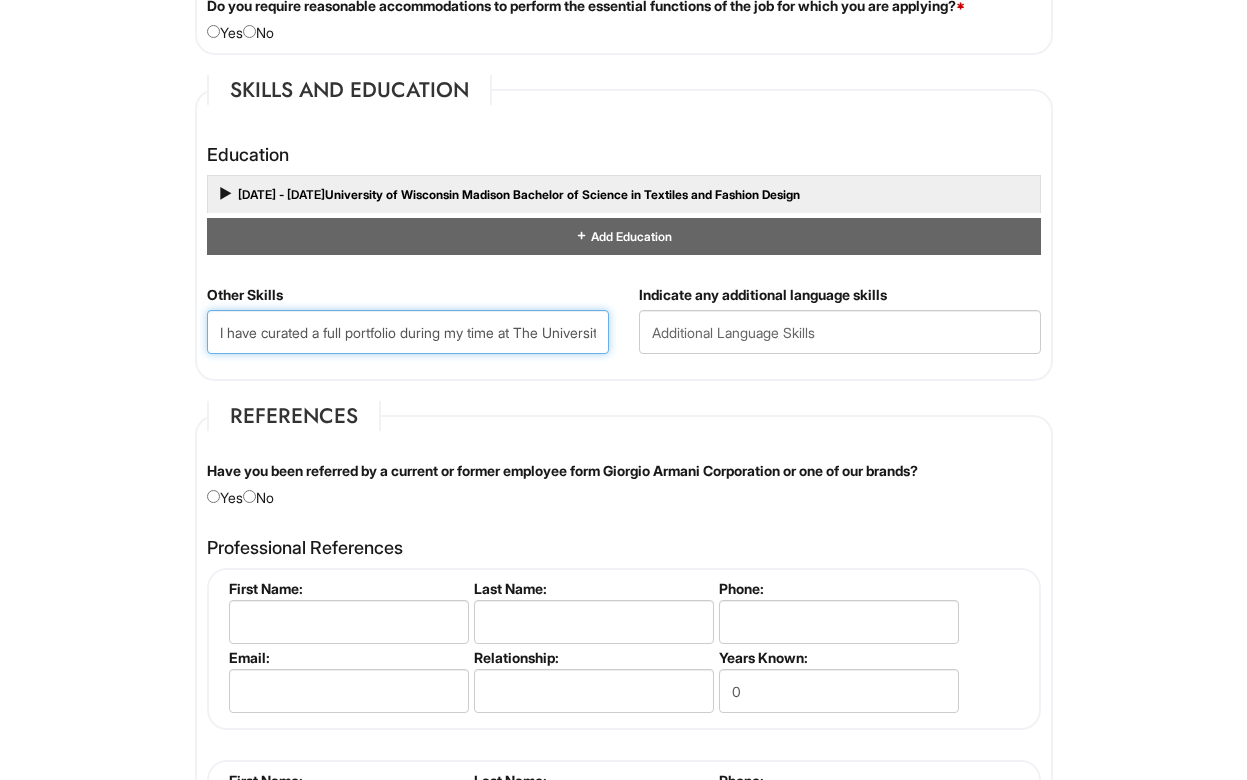 type on "I have curated a full portfolio during my time at The University of Wisconsin Madison. I would love to further discuss how my classes and success at the university applies to this job as a Design Consultant." 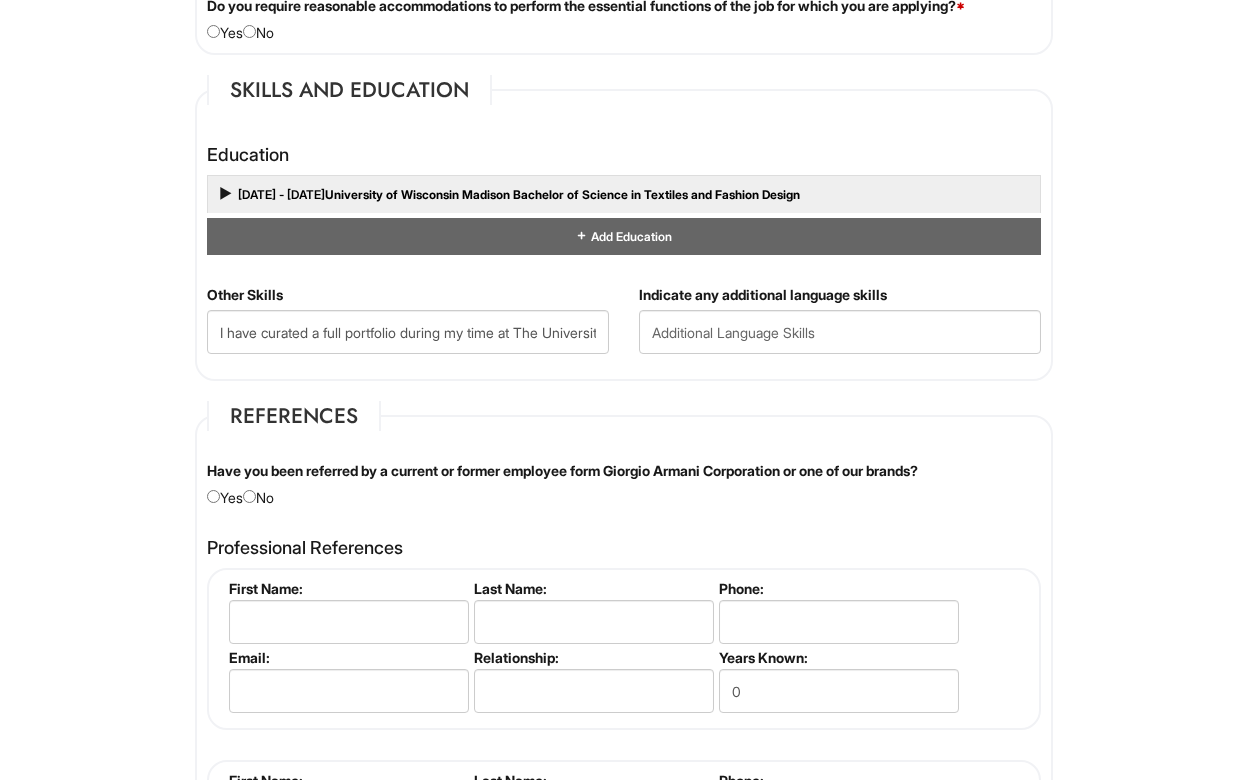click at bounding box center [249, 496] 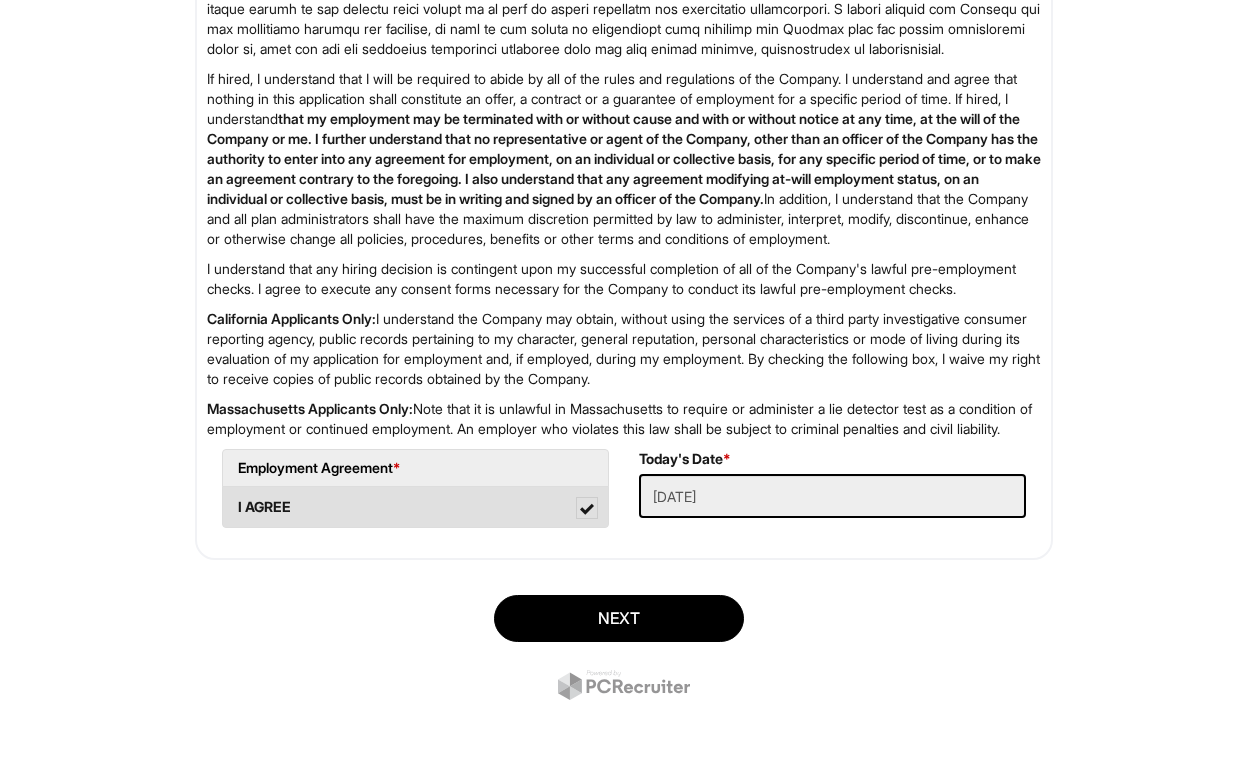scroll, scrollTop: 3006, scrollLeft: 0, axis: vertical 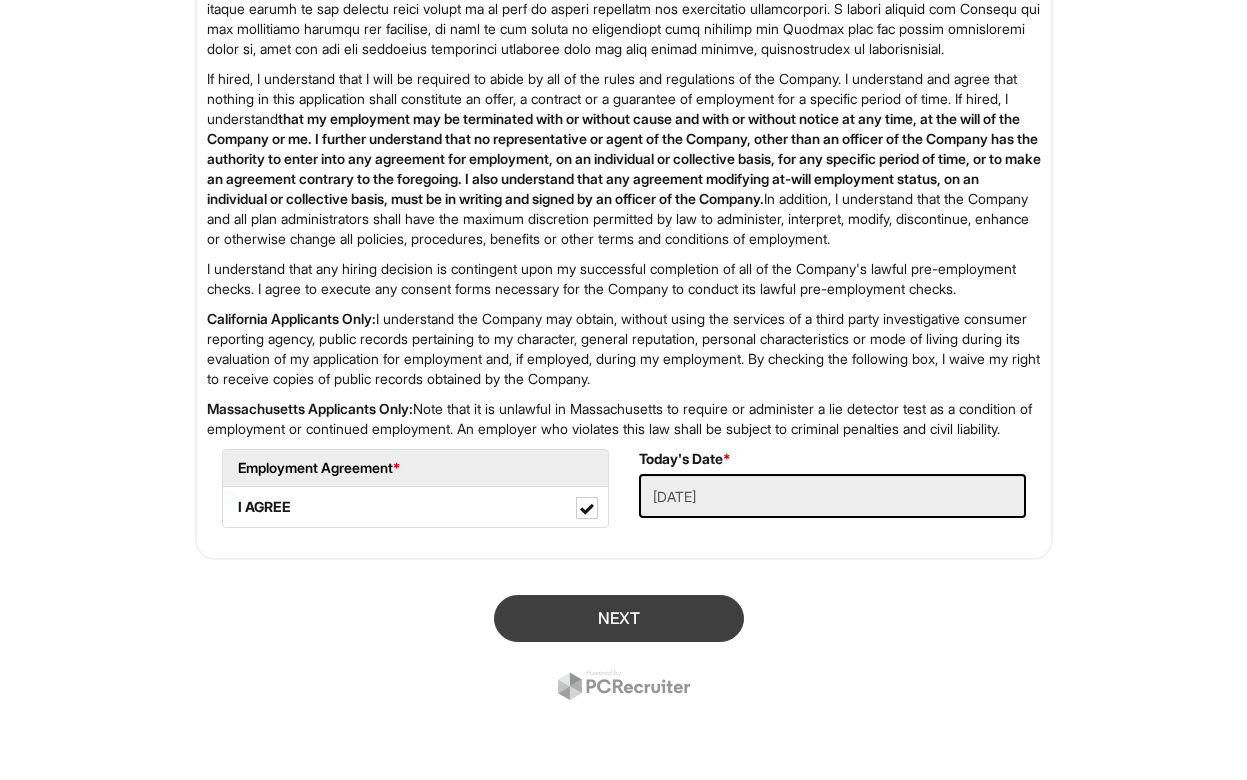 click on "Next" at bounding box center (619, 618) 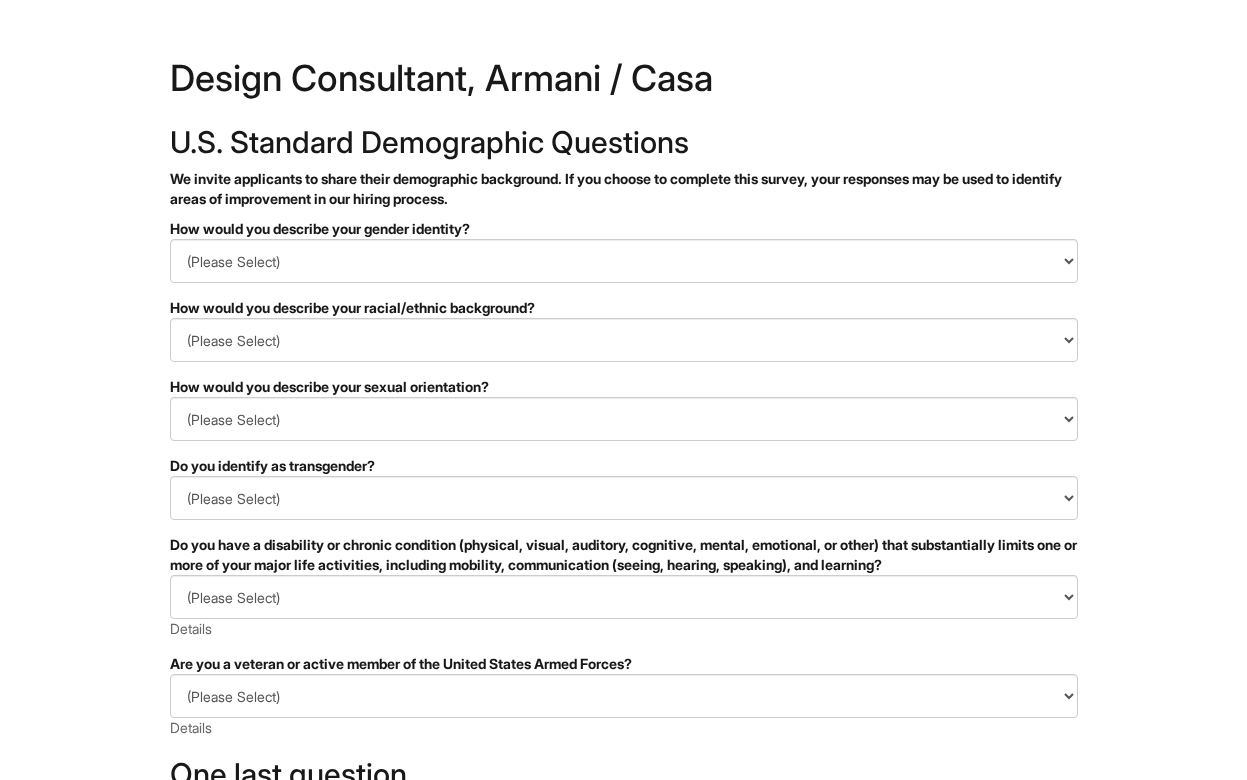 scroll, scrollTop: 0, scrollLeft: 0, axis: both 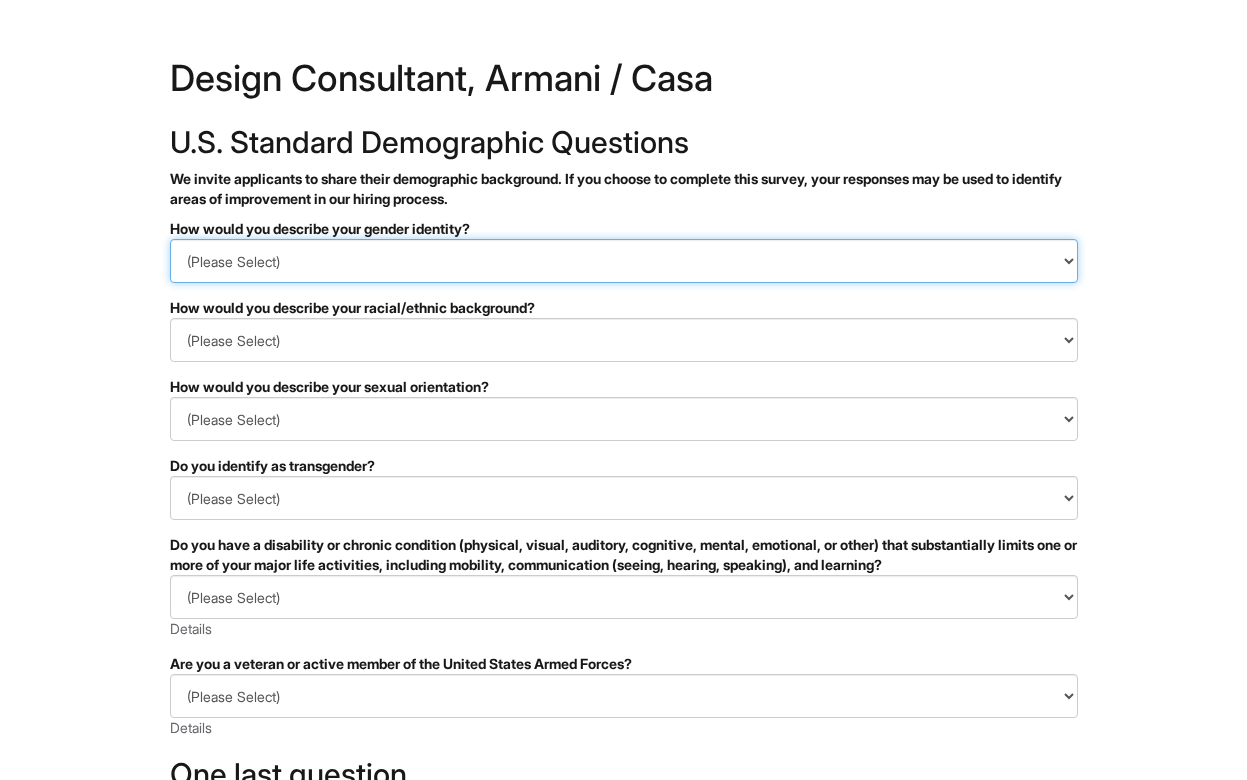 click on "(Please Select) Man Woman Non-binary I prefer to self-describe I don't wish to answer" at bounding box center [624, 261] 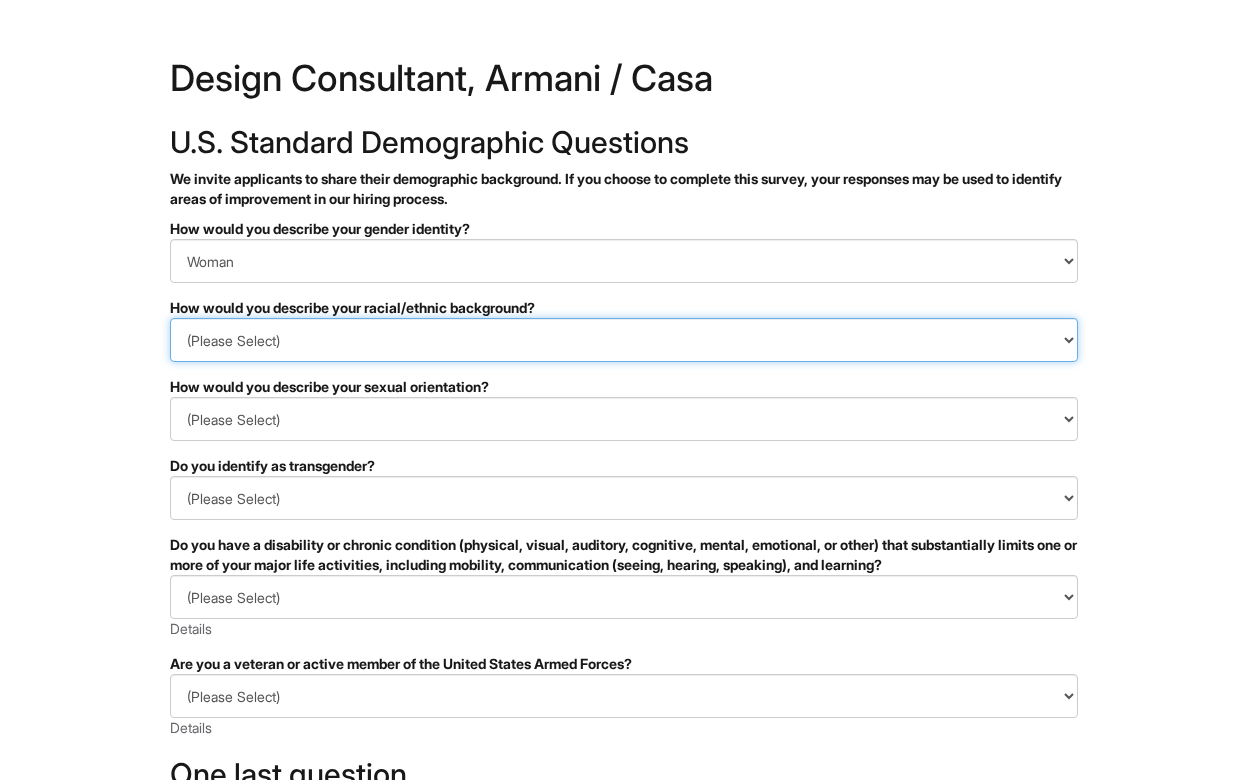 select on "White or European" 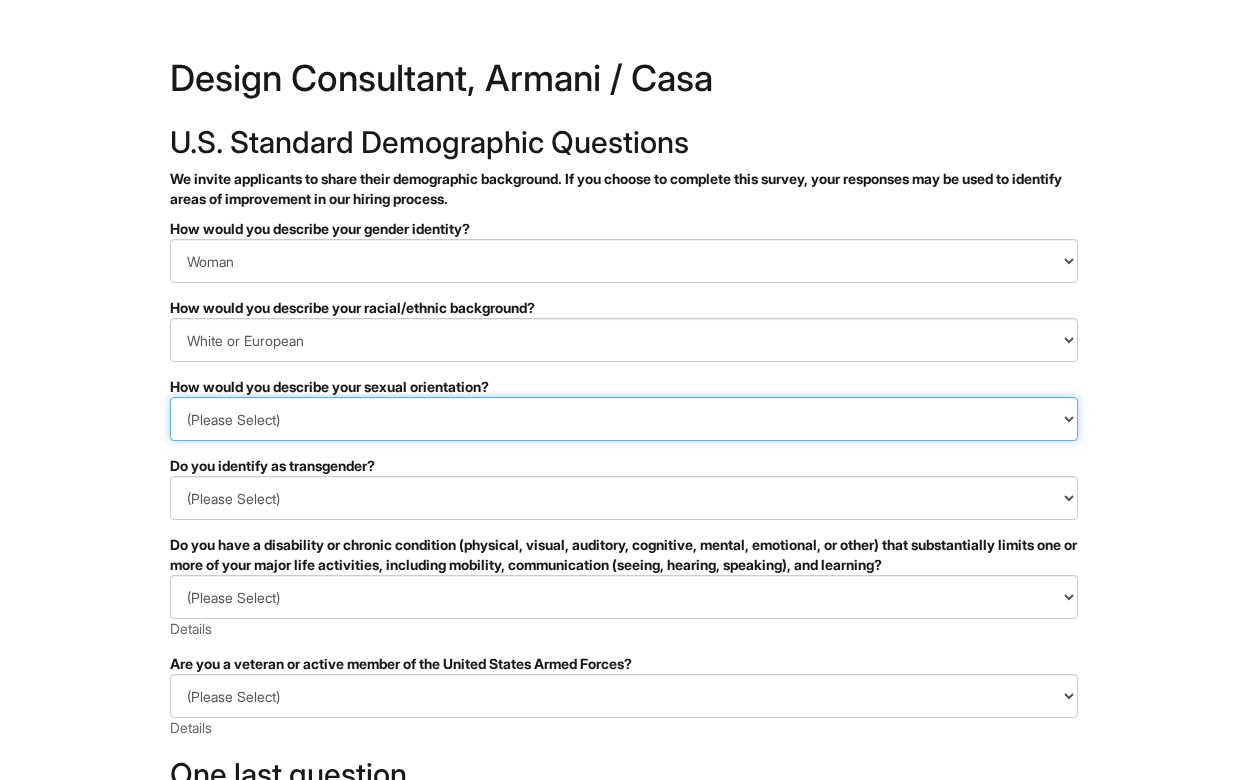 select on "Heterosexual" 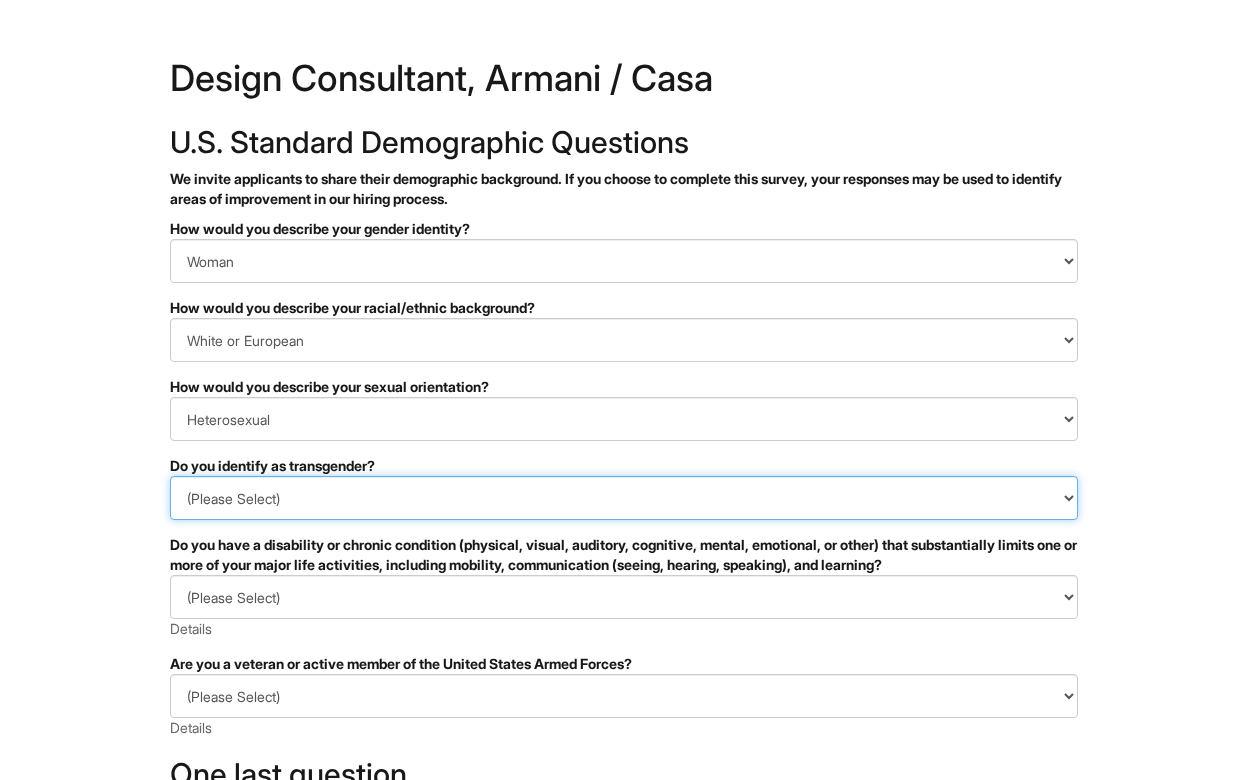 select on "No" 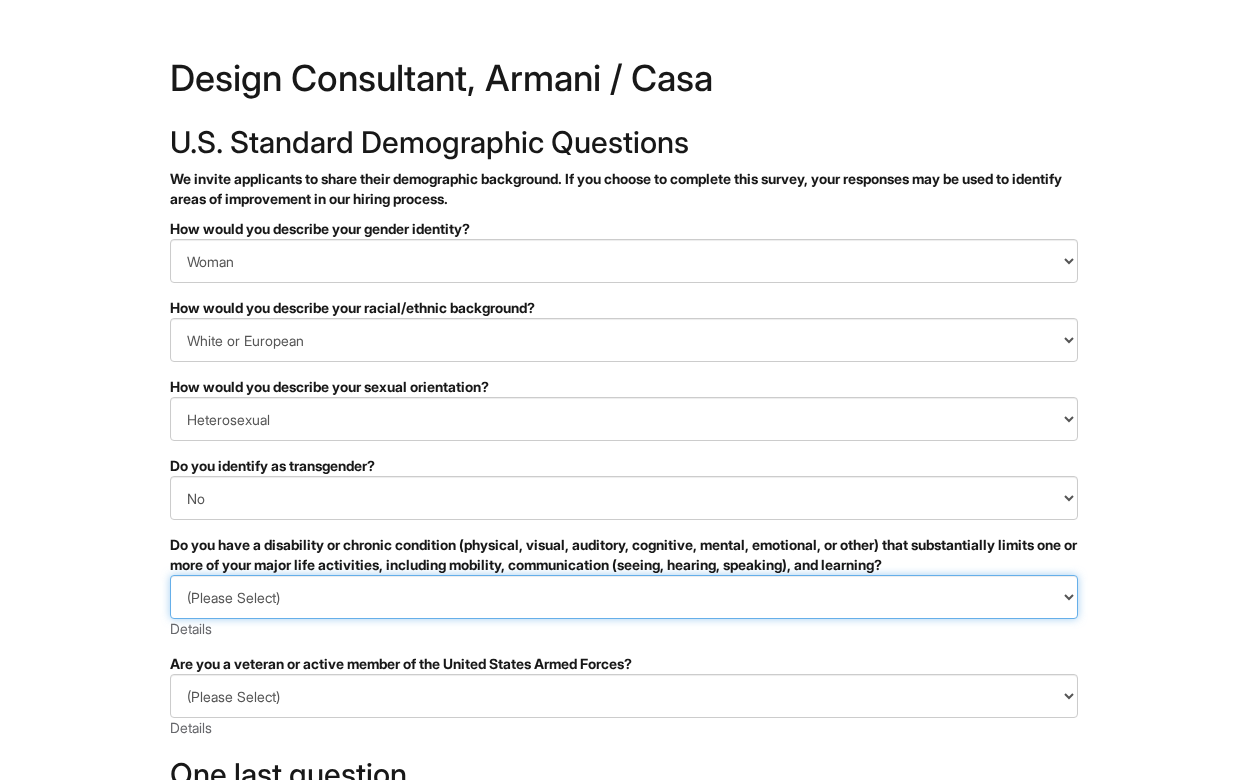 select on "NO, I DON'T HAVE A DISABILITY" 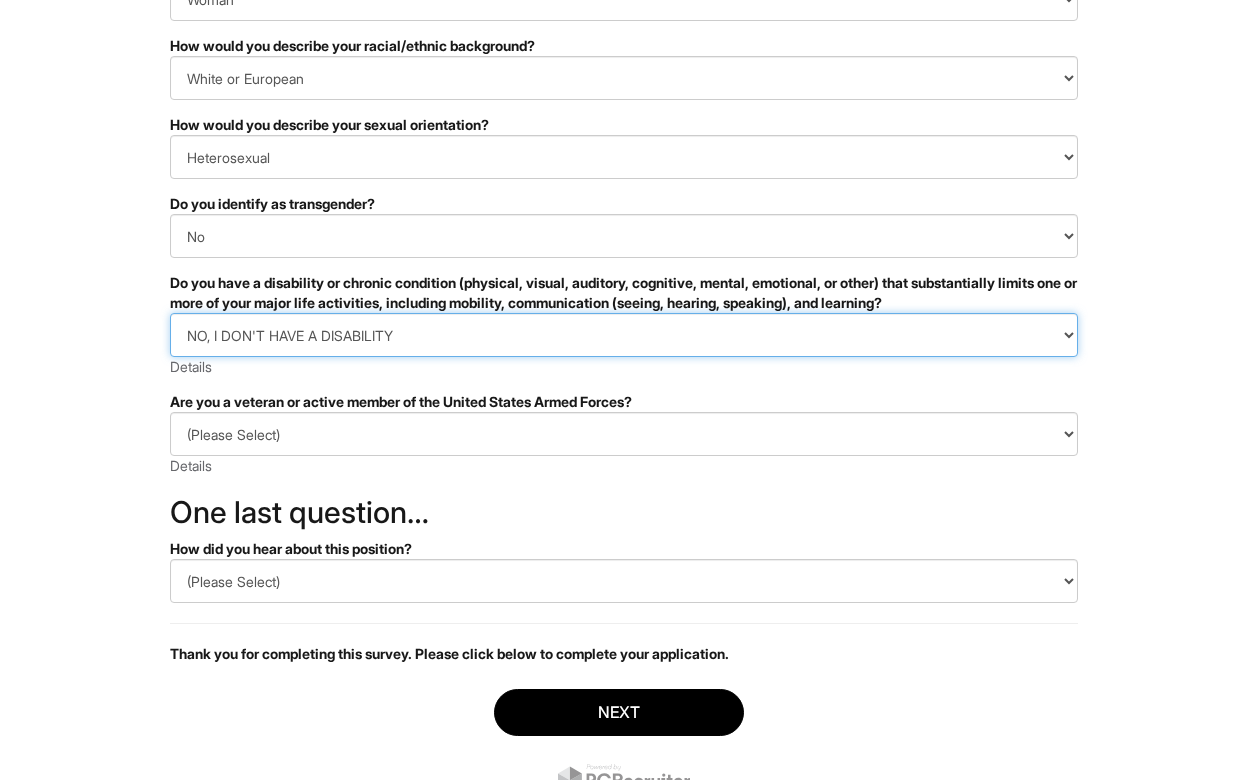 scroll, scrollTop: 305, scrollLeft: 0, axis: vertical 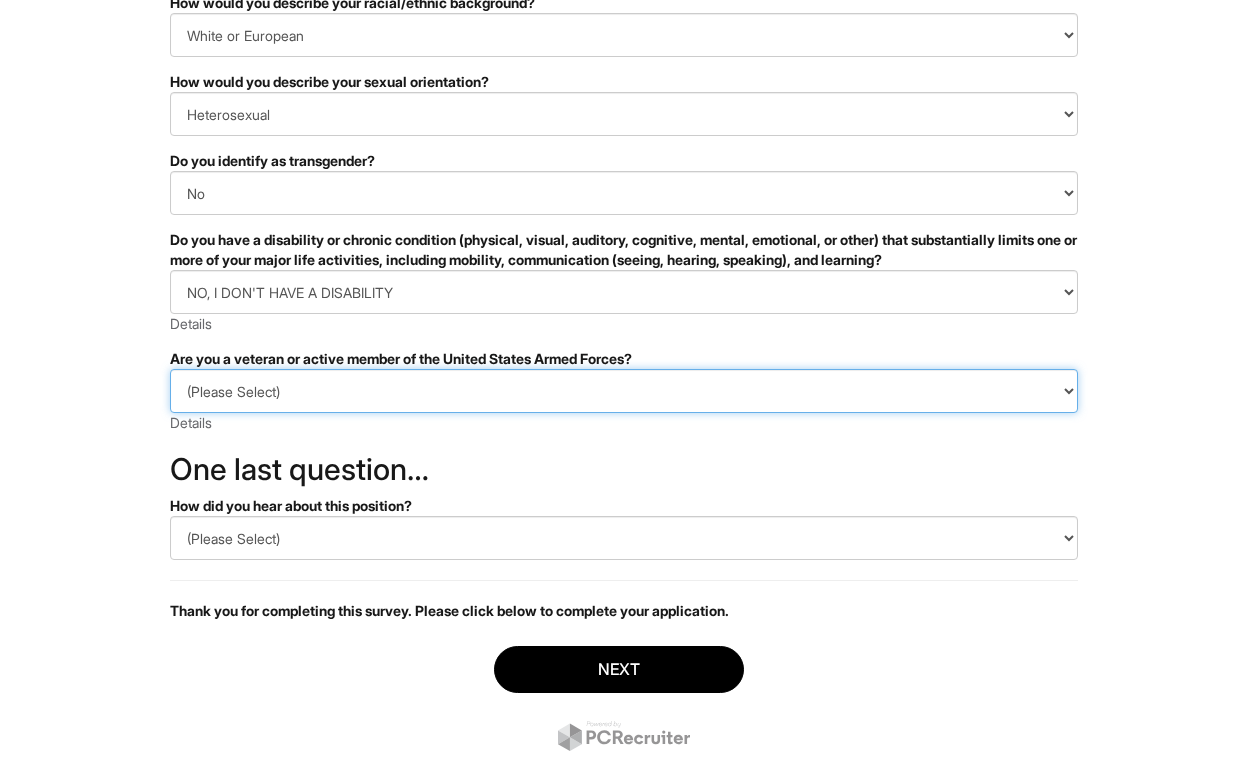 select on "I AM NOT A PROTECTED VETERAN" 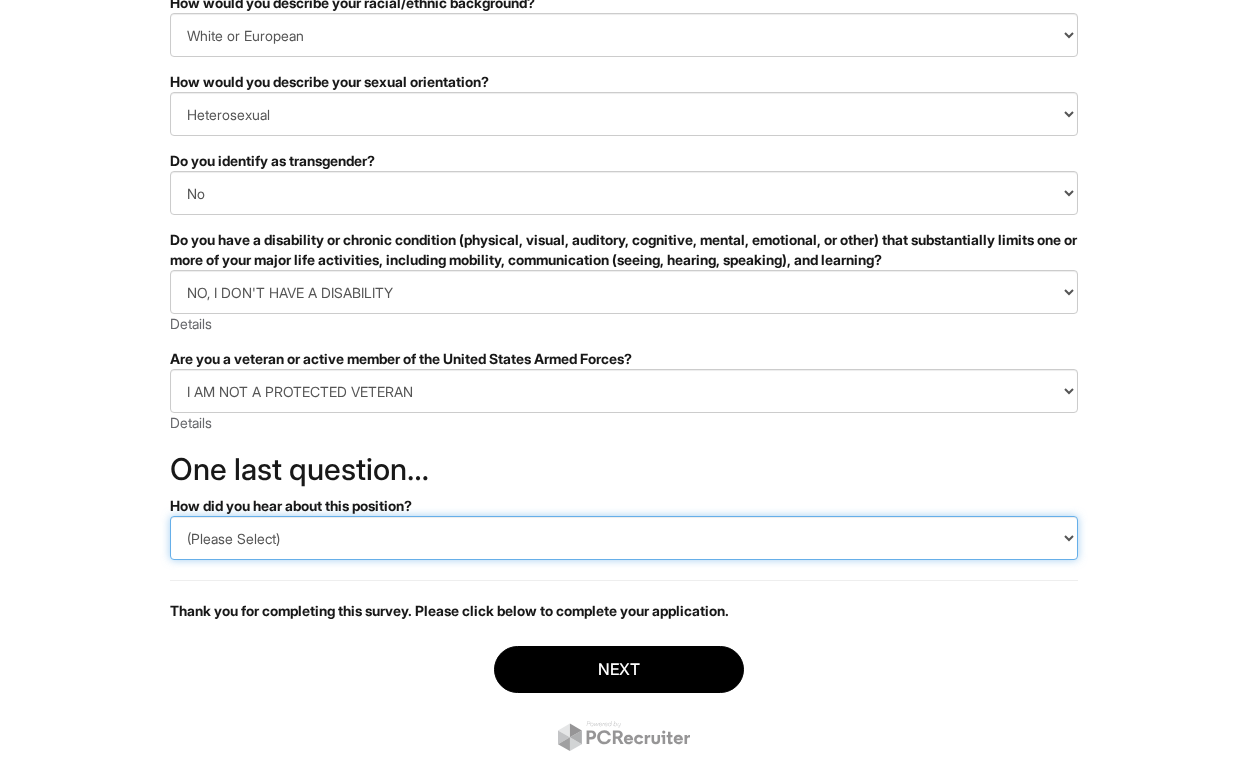select on "LinkedIn" 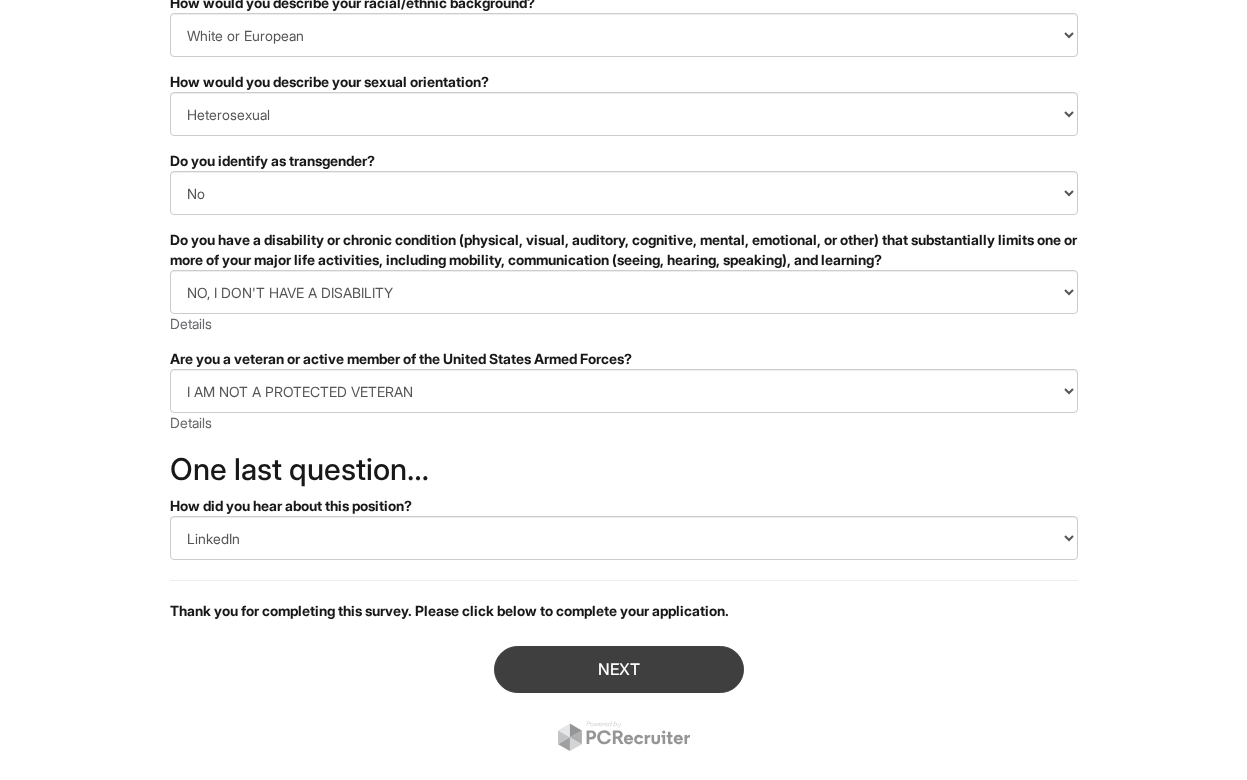 click on "Next" at bounding box center [619, 669] 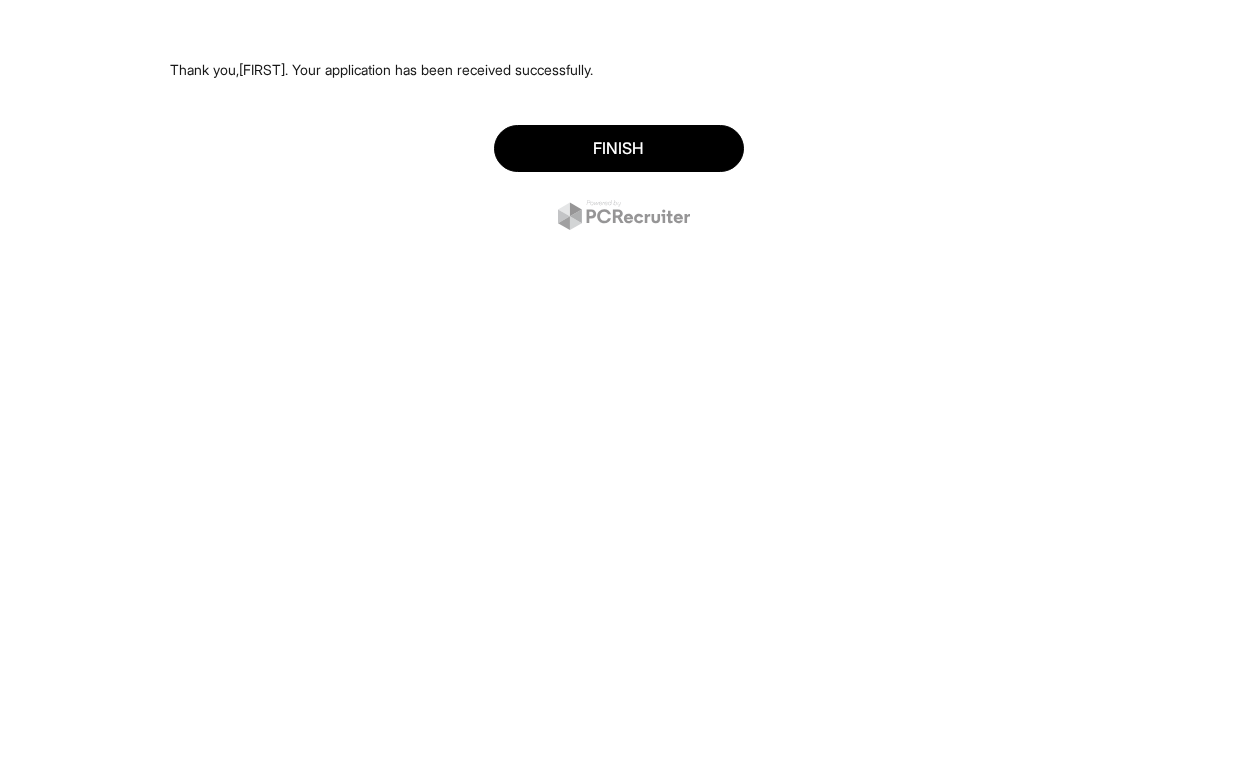 scroll, scrollTop: 0, scrollLeft: 0, axis: both 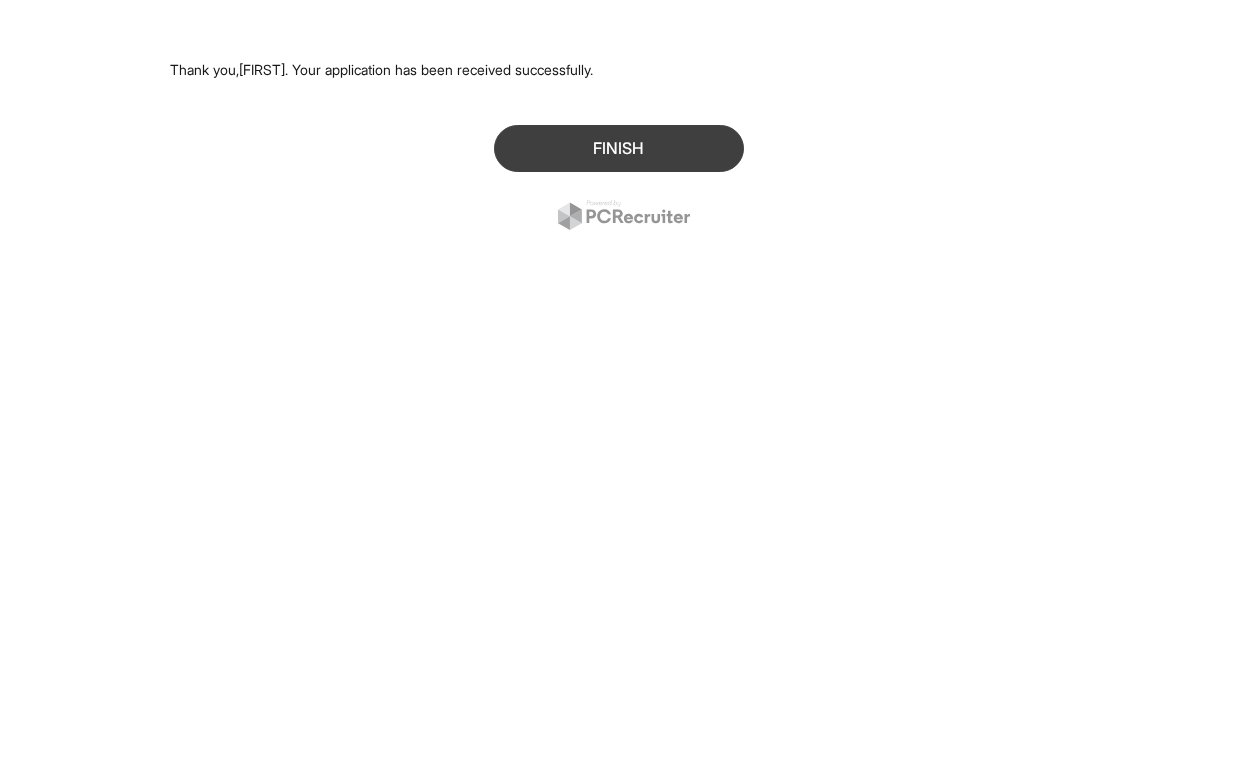 click on "Finish" at bounding box center [619, 148] 